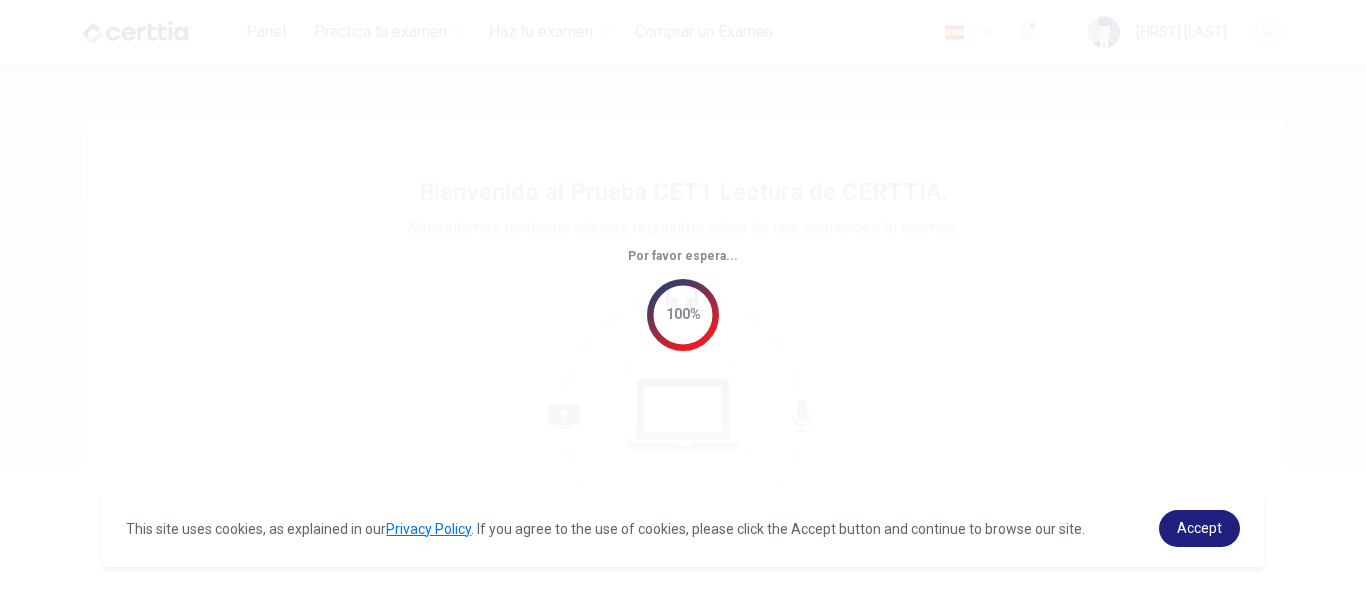 scroll, scrollTop: 0, scrollLeft: 0, axis: both 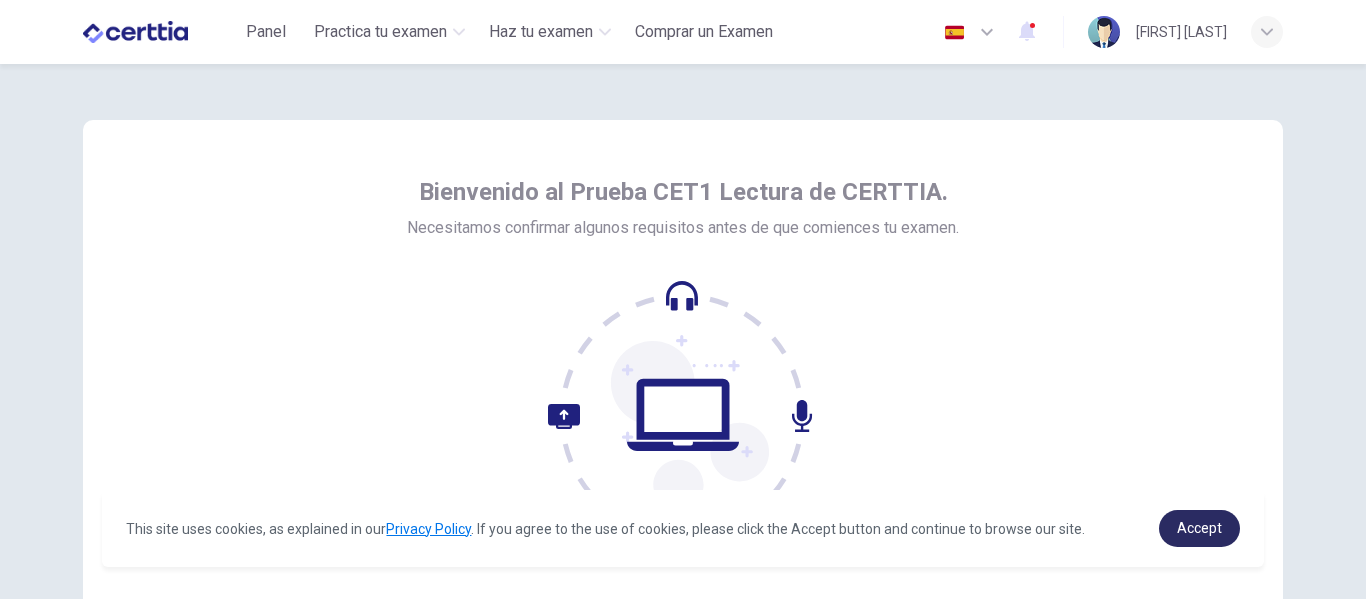 click on "Accept" at bounding box center (1199, 528) 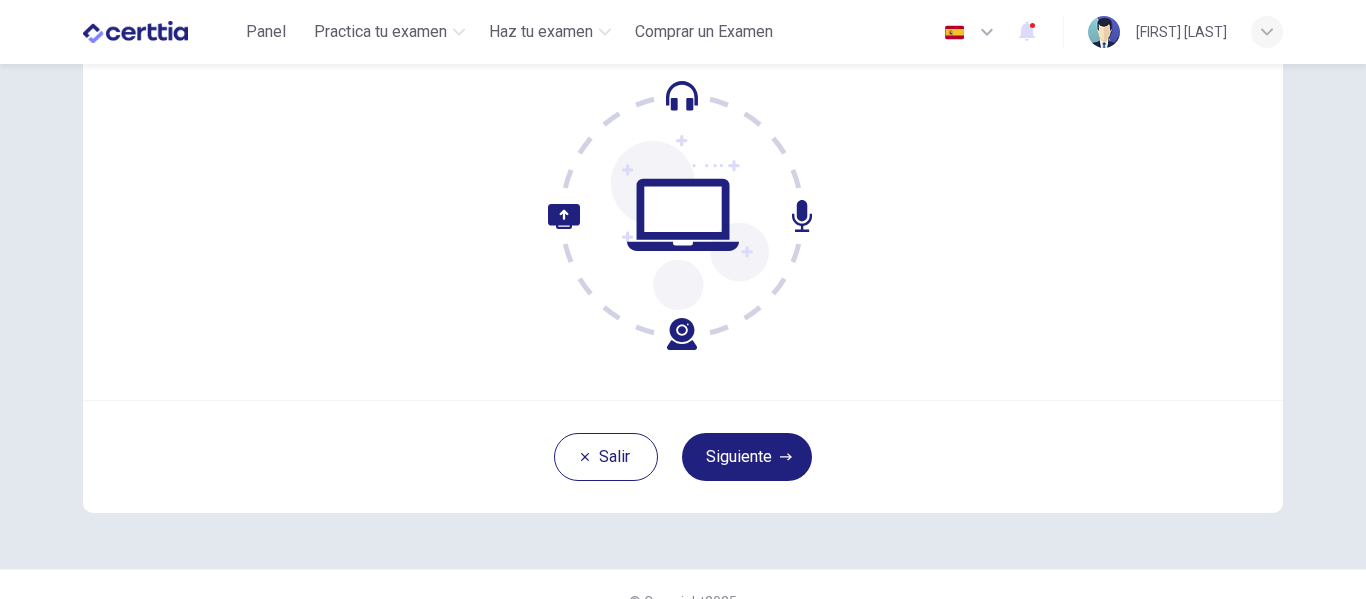 scroll, scrollTop: 234, scrollLeft: 0, axis: vertical 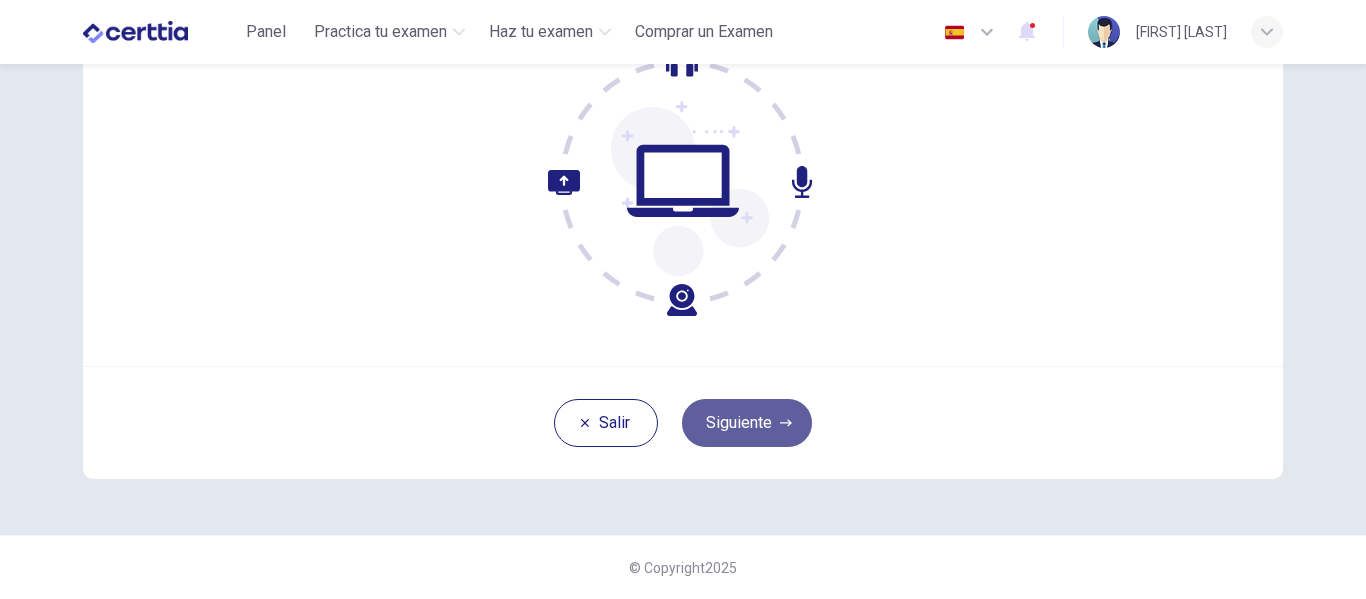 click on "Siguiente" at bounding box center [747, 423] 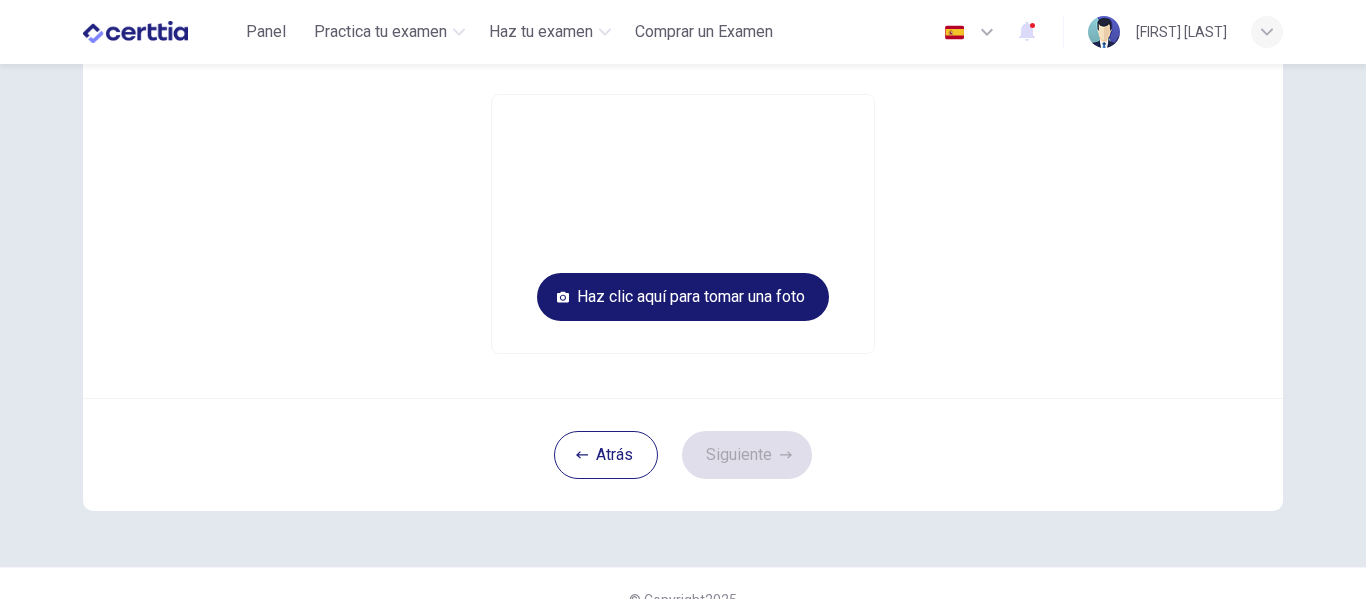 click on "Haz clic aquí para tomar una foto" at bounding box center (683, 297) 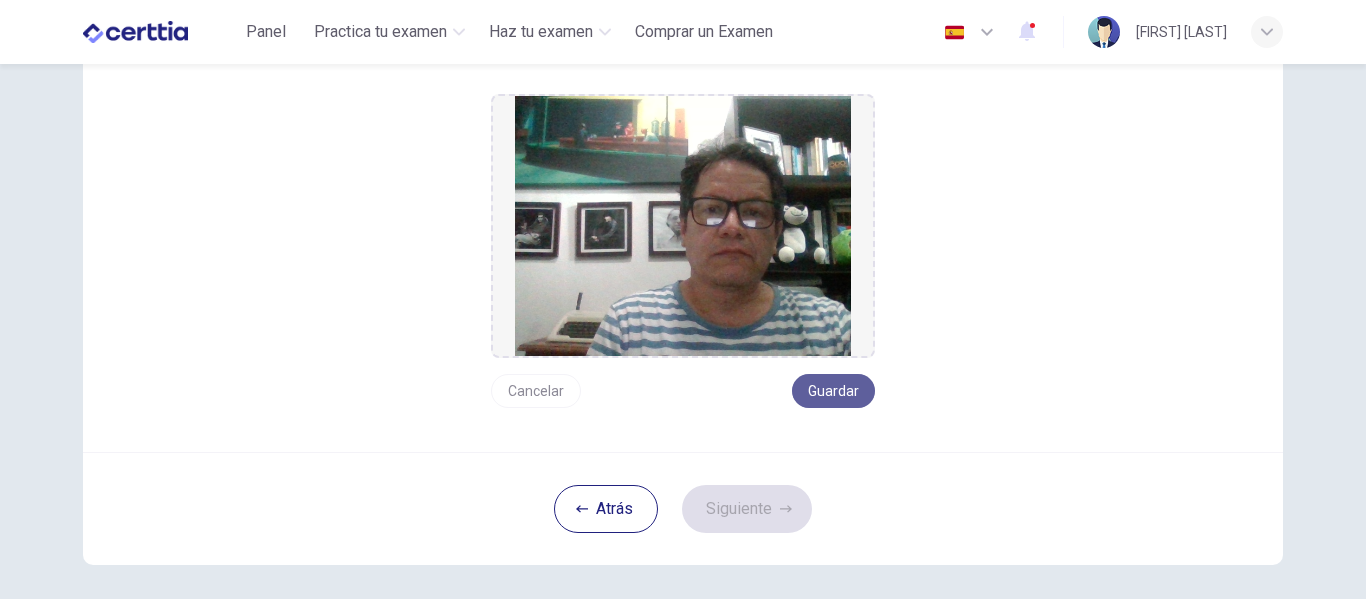 click on "Guardar" at bounding box center (833, 391) 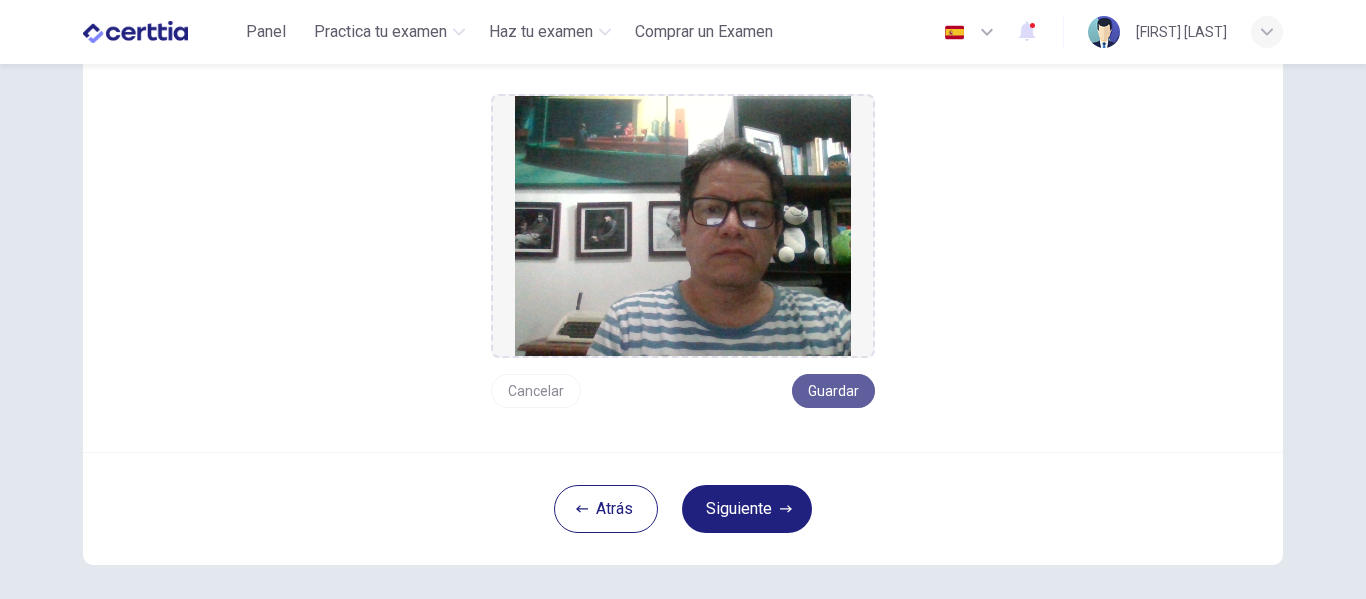click on "Guardar" at bounding box center (833, 391) 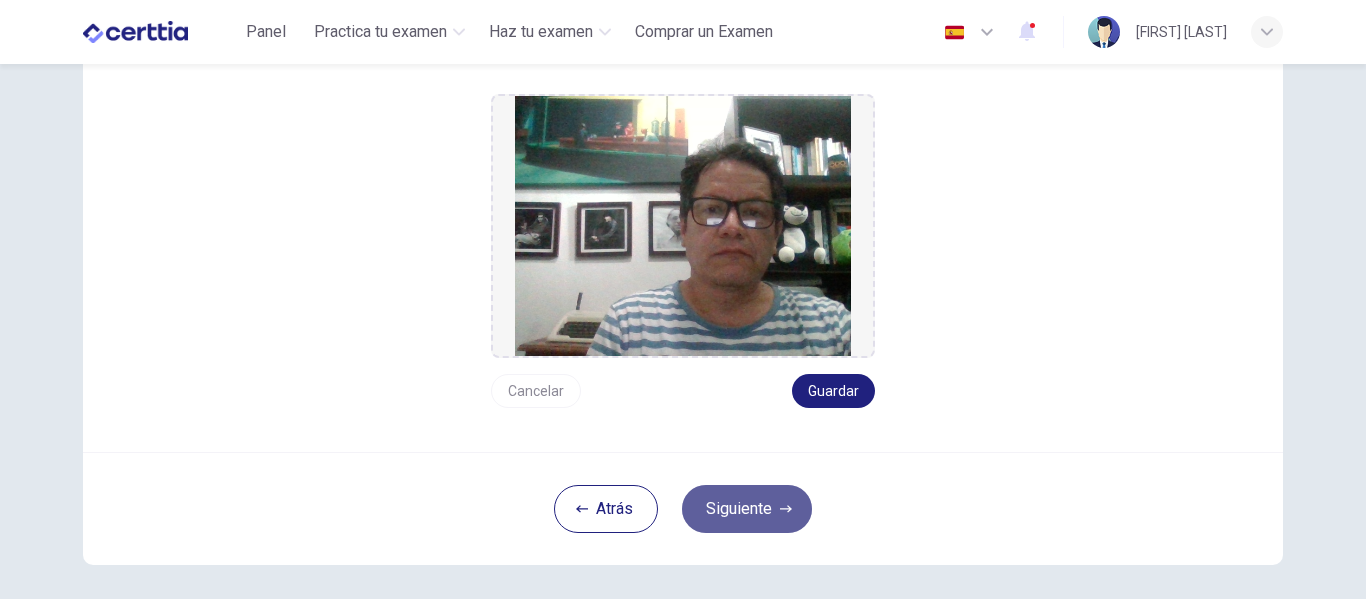 click on "Siguiente" at bounding box center (747, 509) 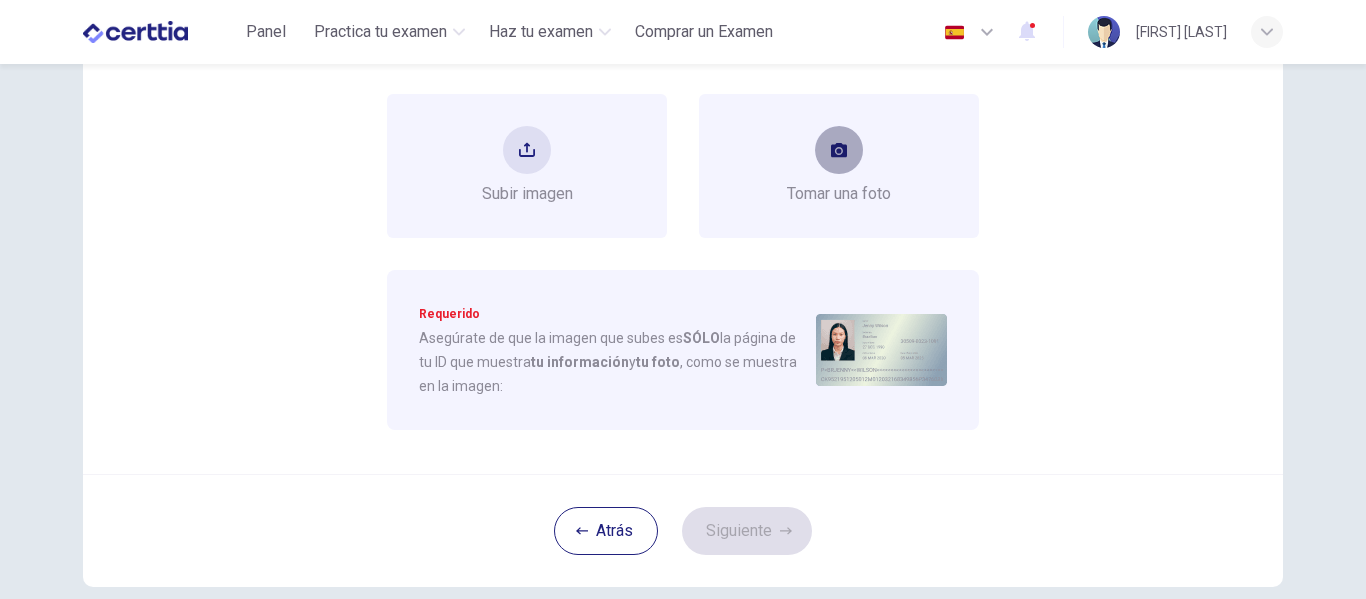 click at bounding box center [839, 150] 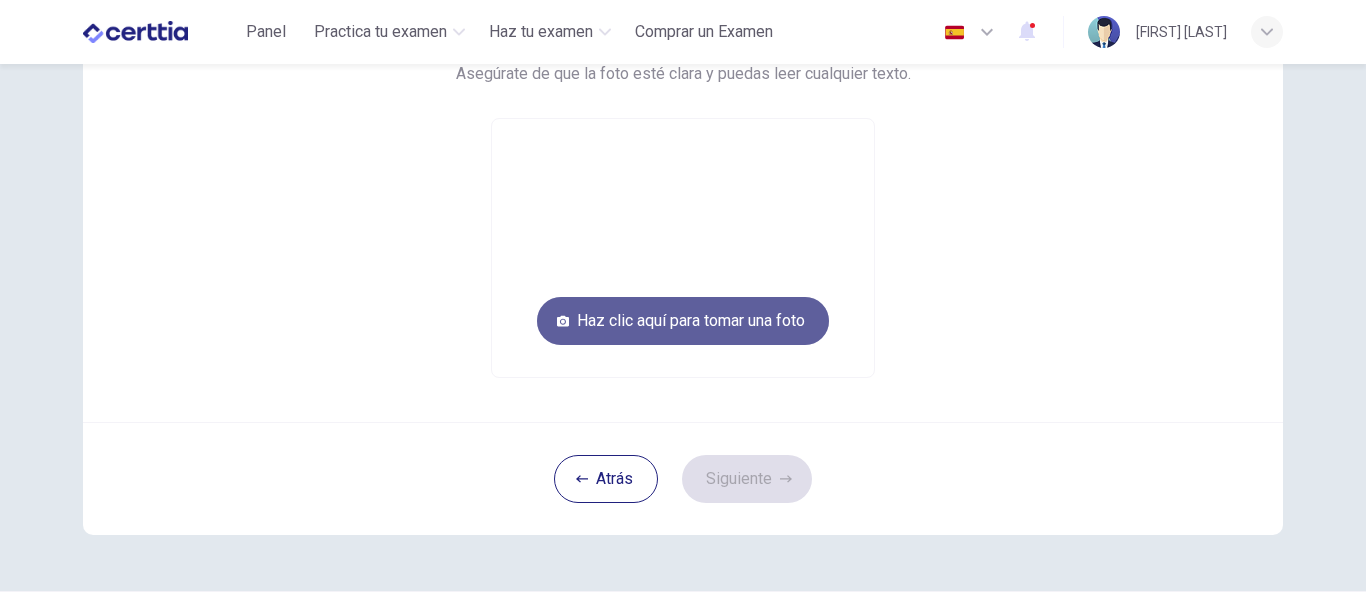 click on "Haz clic aquí para tomar una foto" at bounding box center [683, 321] 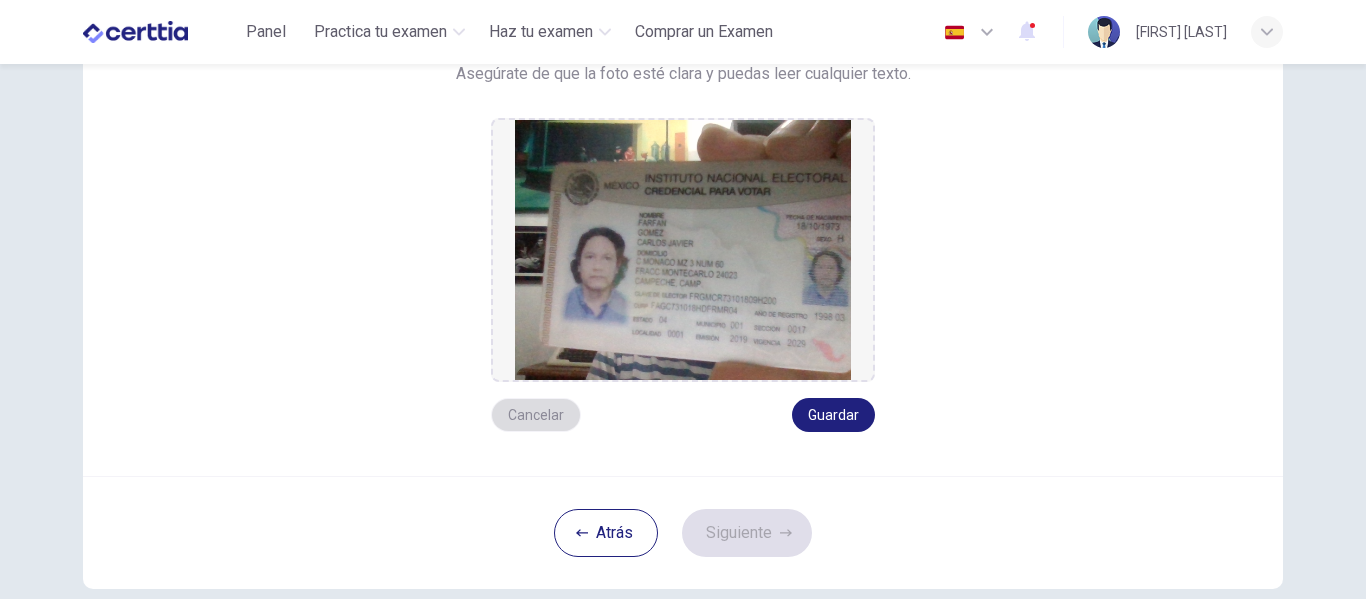 click on "Cancelar" at bounding box center (536, 415) 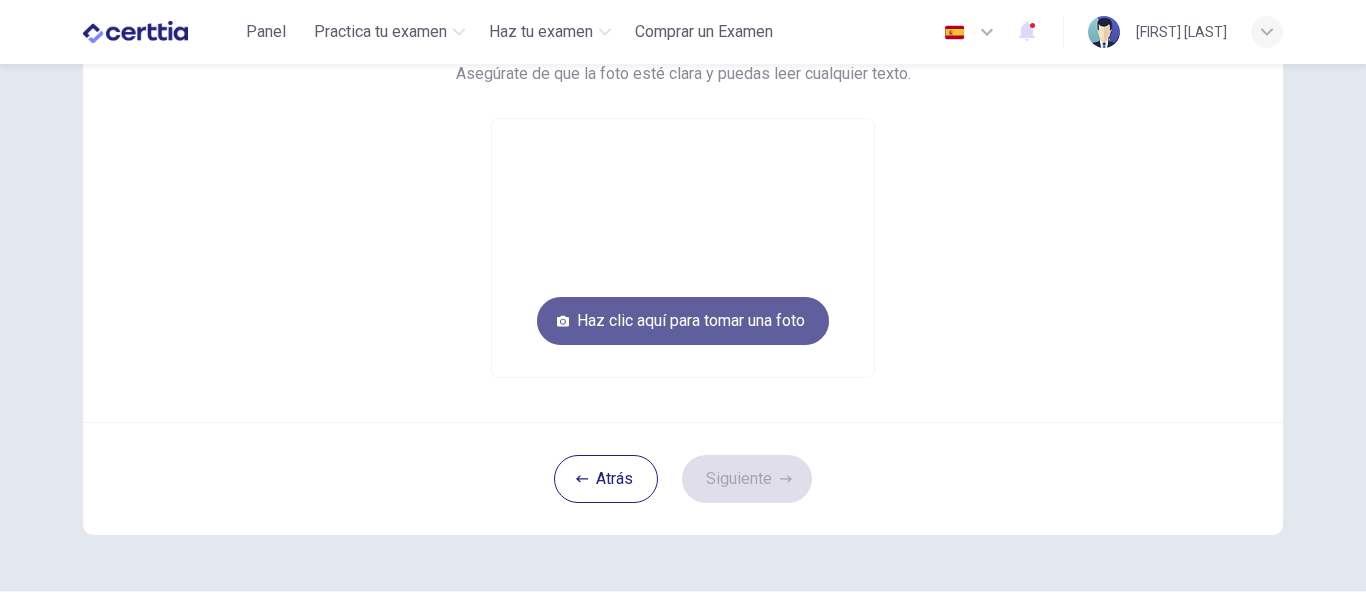 click on "Haz clic aquí para tomar una foto" at bounding box center [683, 321] 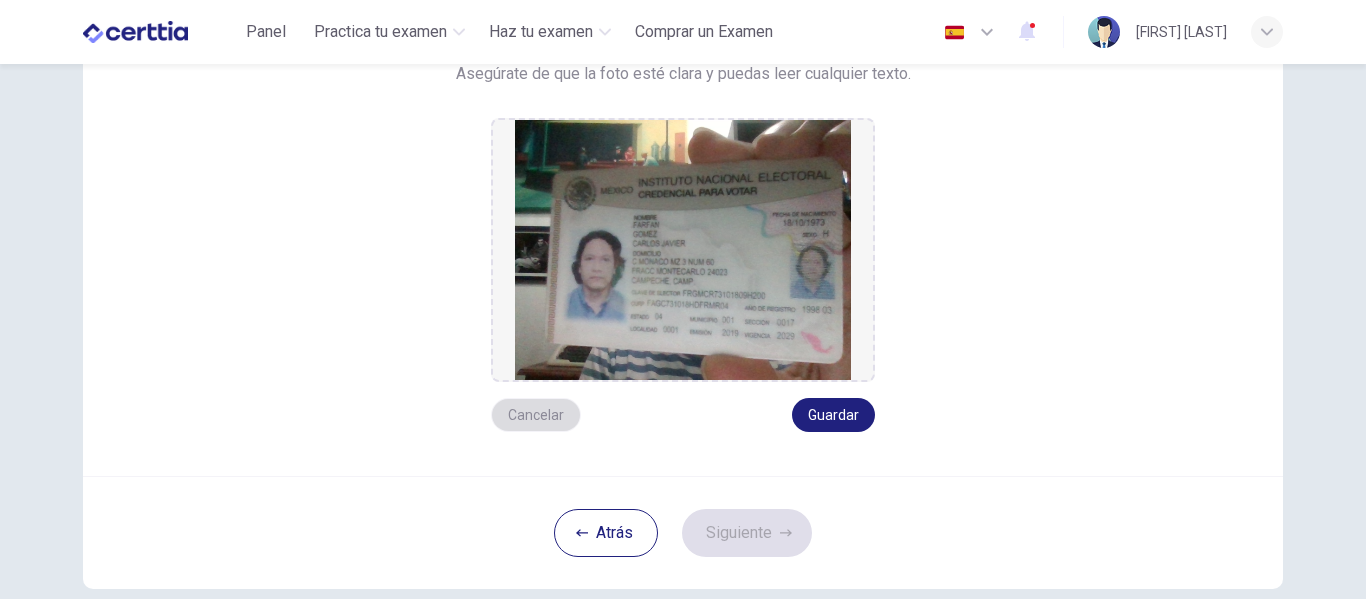 click on "Cancelar" at bounding box center [536, 415] 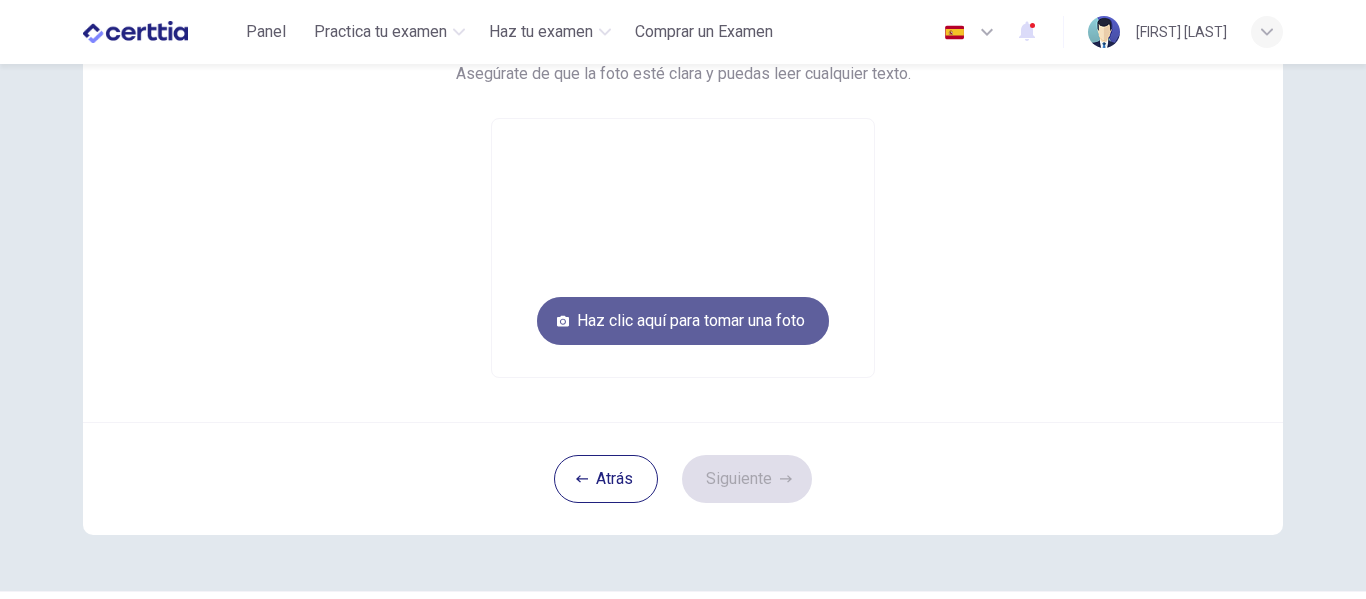 click on "Haz clic aquí para tomar una foto" at bounding box center (683, 321) 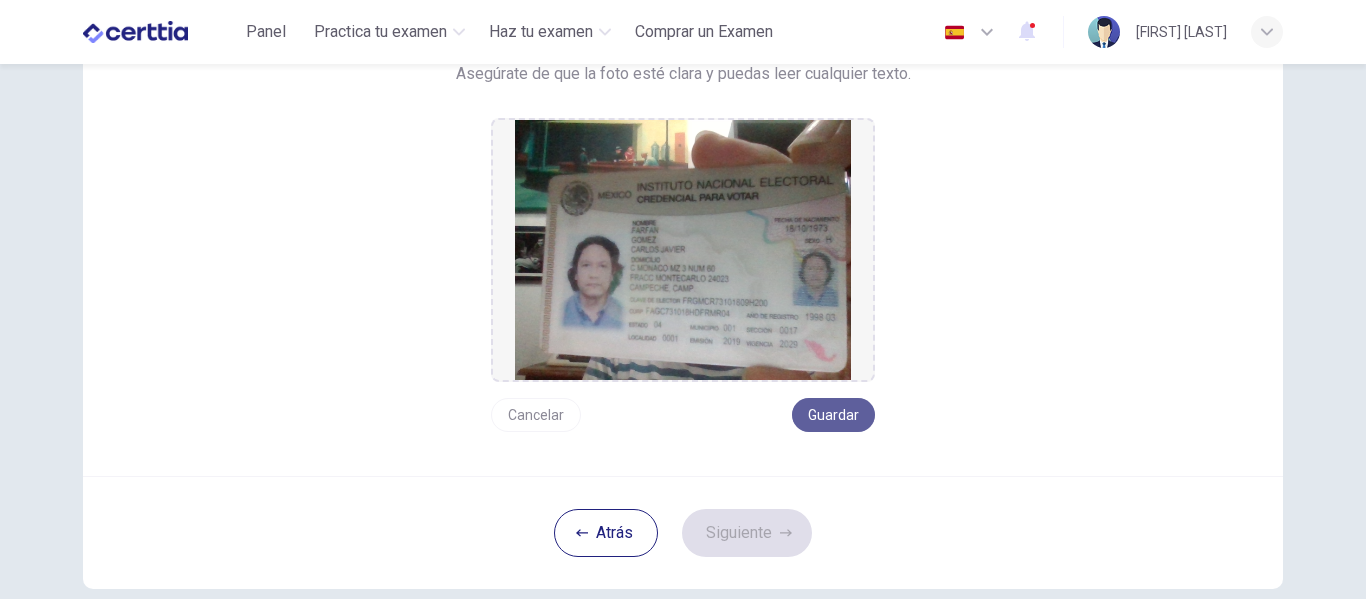 click on "Guardar" at bounding box center [833, 415] 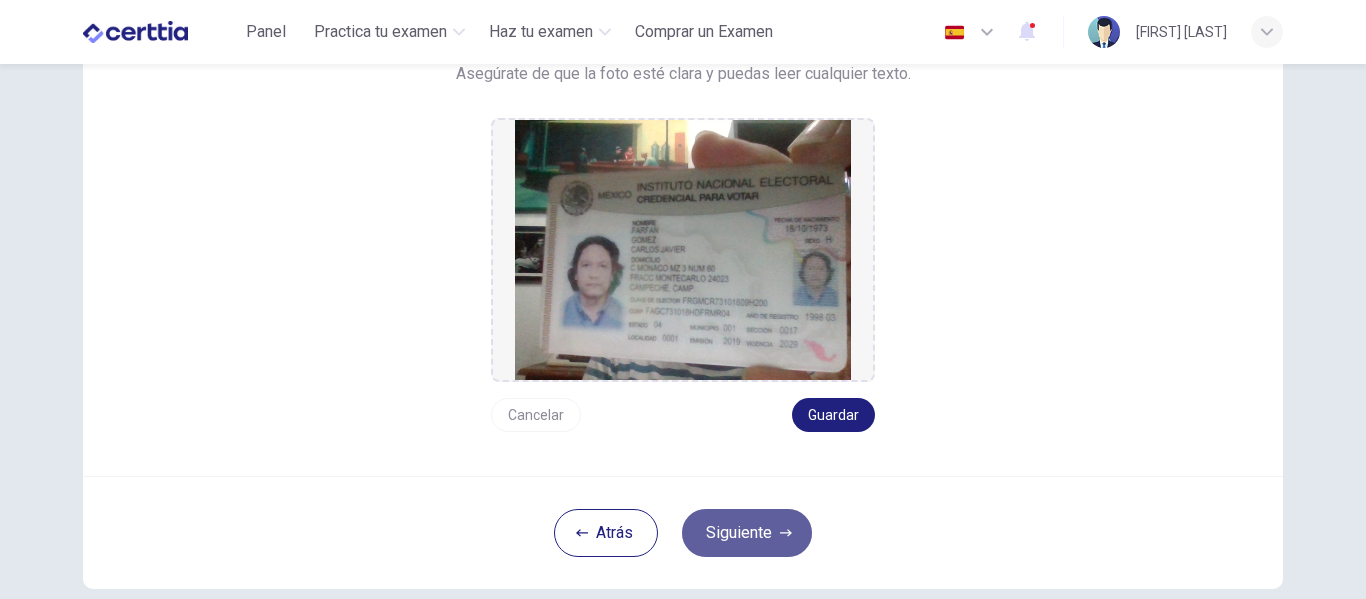 click on "Siguiente" at bounding box center (747, 533) 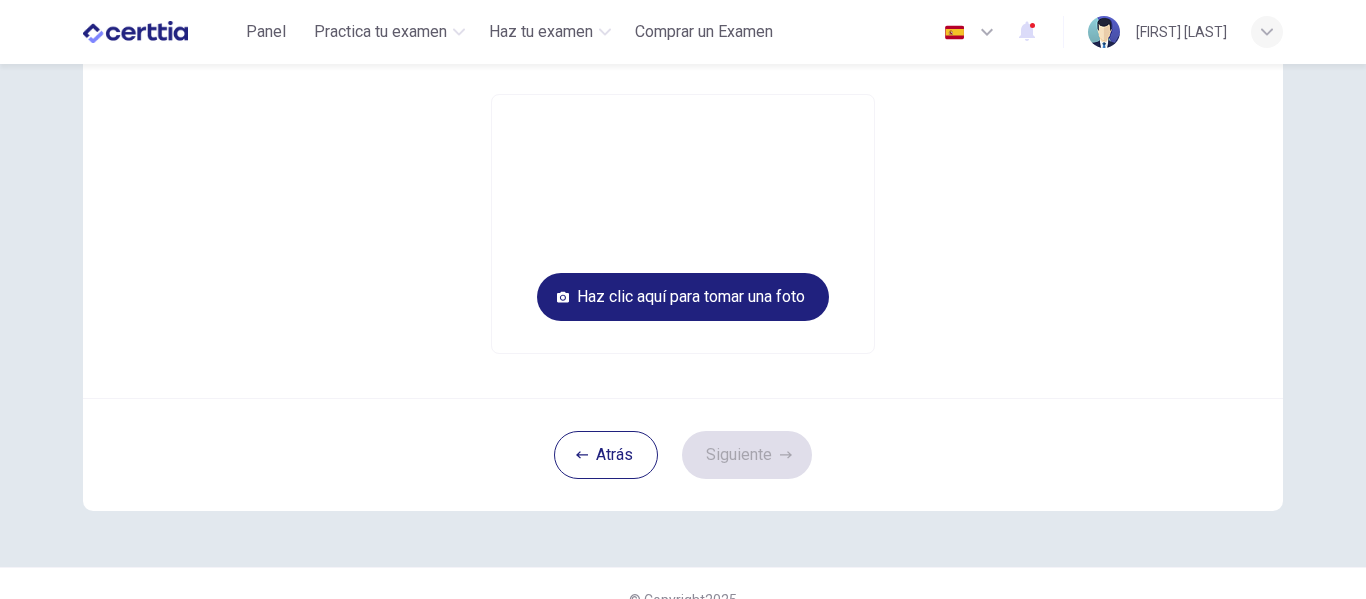 scroll, scrollTop: 3, scrollLeft: 0, axis: vertical 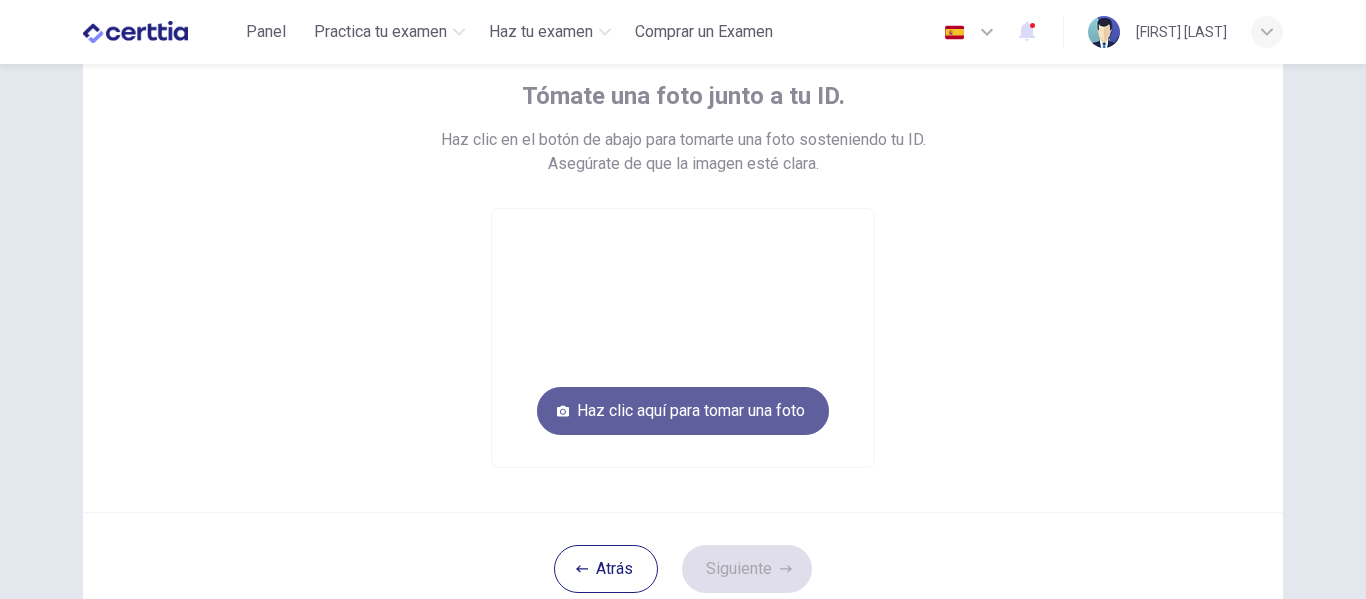 click on "Haz clic aquí para tomar una foto" at bounding box center (683, 411) 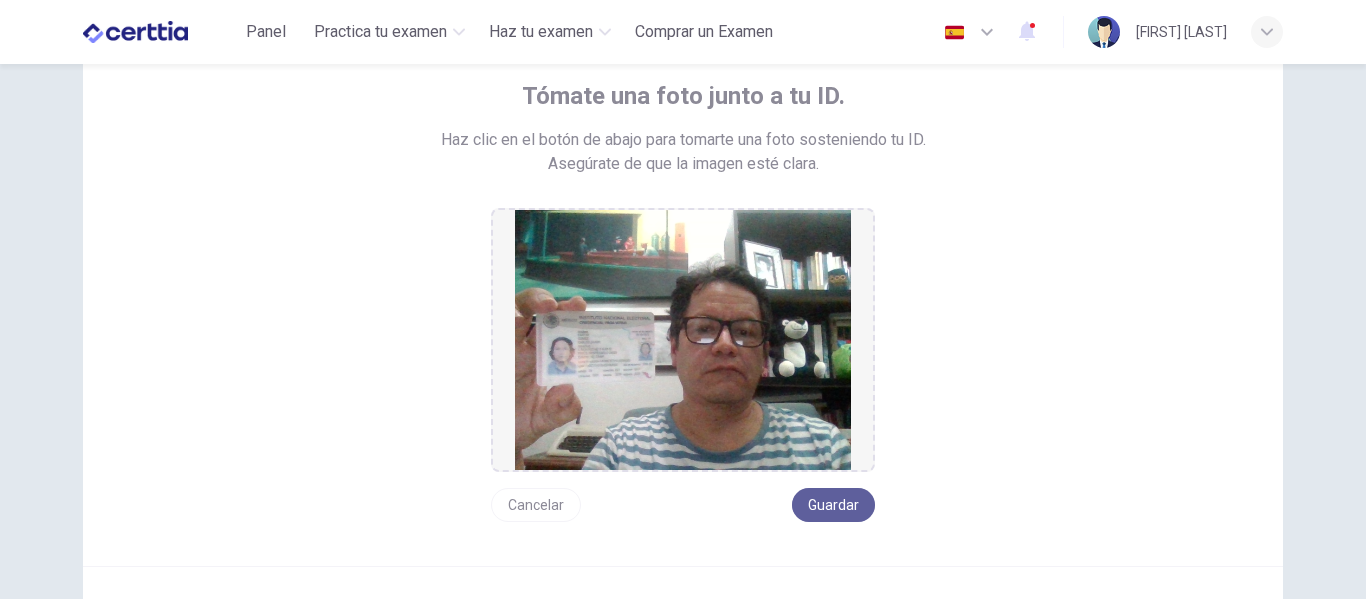 click on "Guardar" at bounding box center (833, 505) 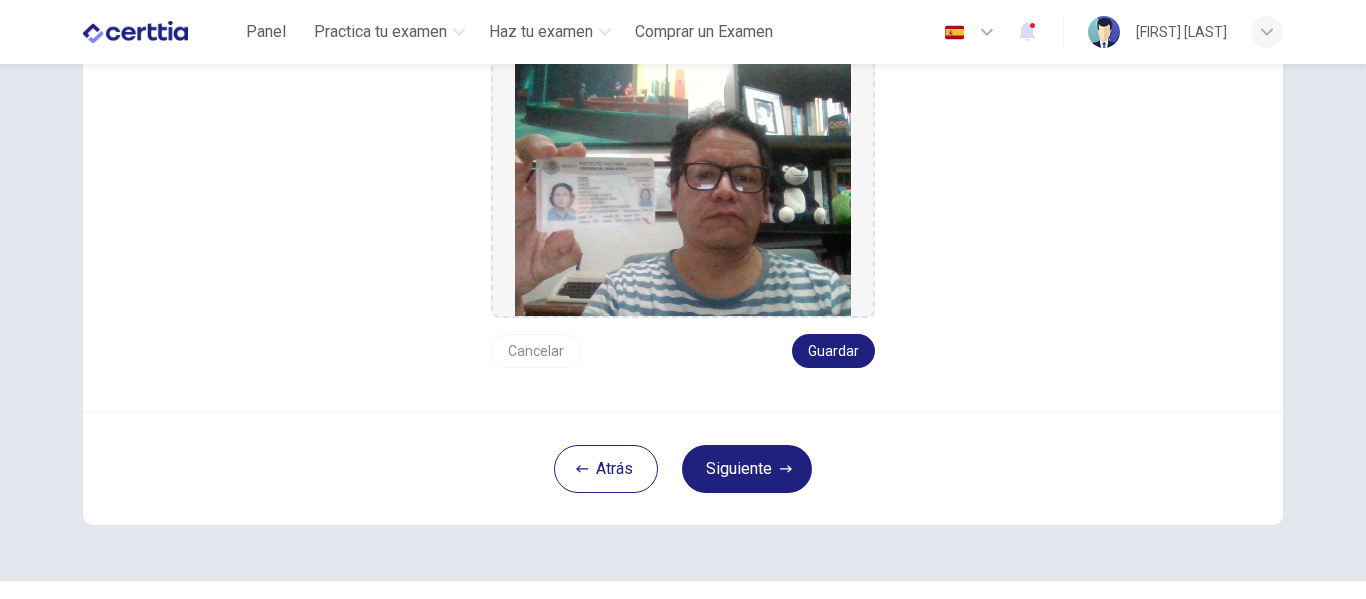 scroll, scrollTop: 280, scrollLeft: 0, axis: vertical 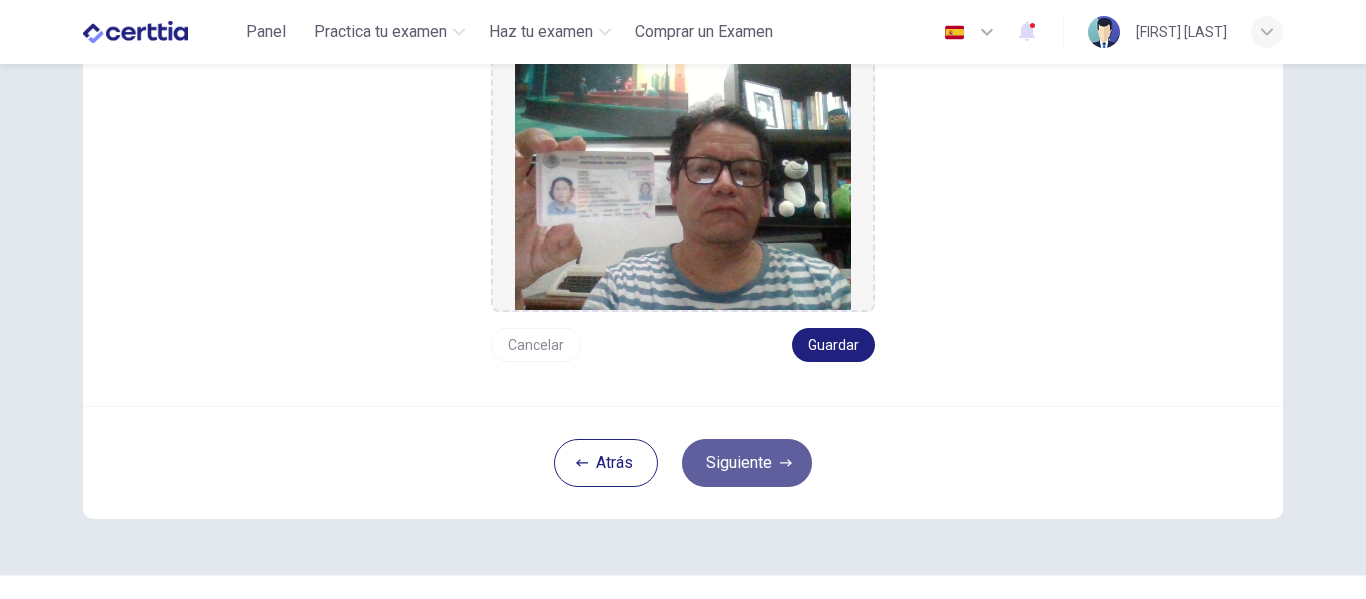 click on "Siguiente" at bounding box center [747, 463] 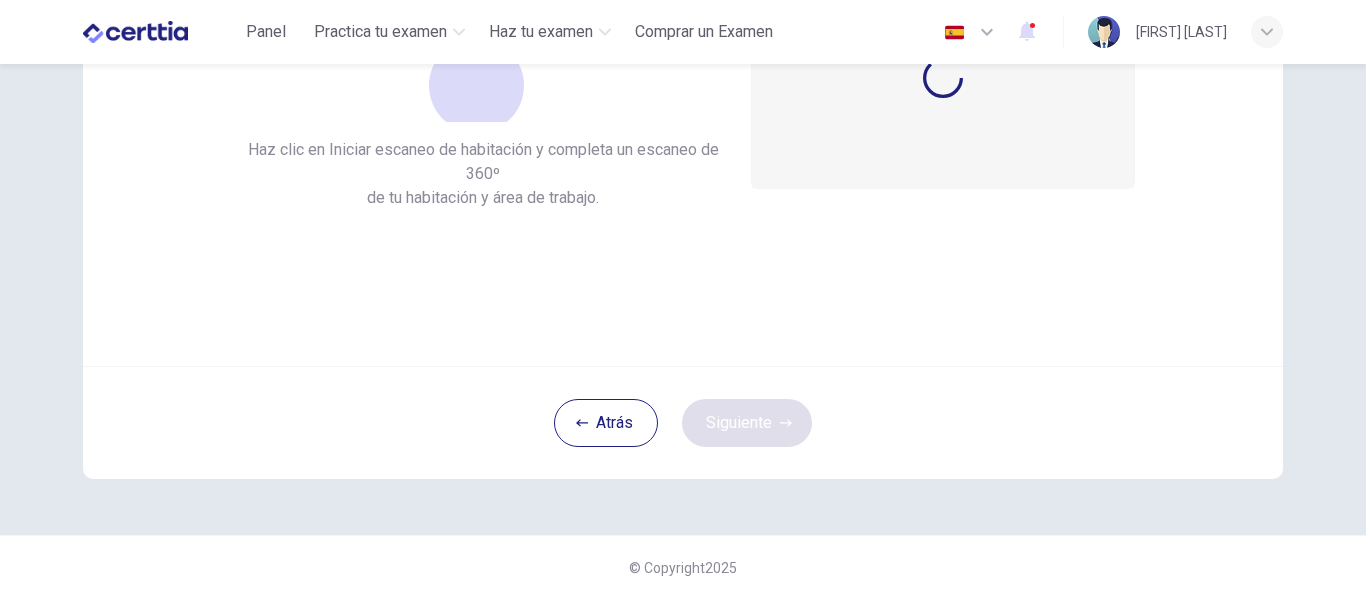 scroll, scrollTop: 234, scrollLeft: 0, axis: vertical 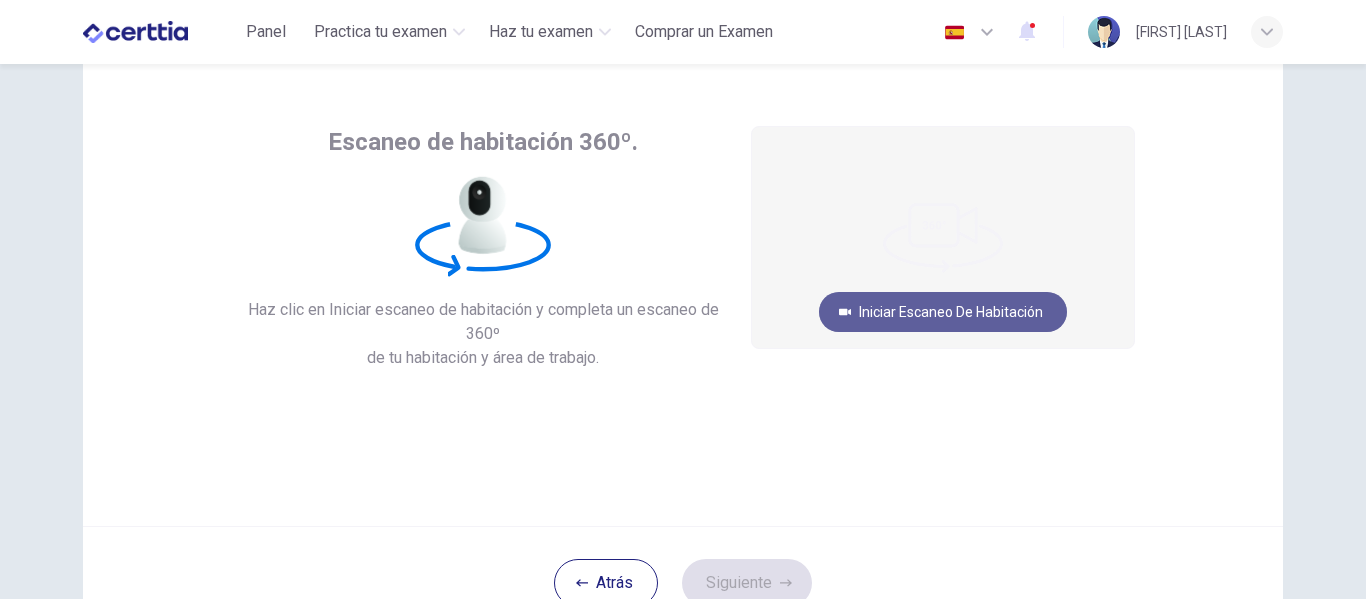 click on "Iniciar escaneo de habitación" at bounding box center [943, 312] 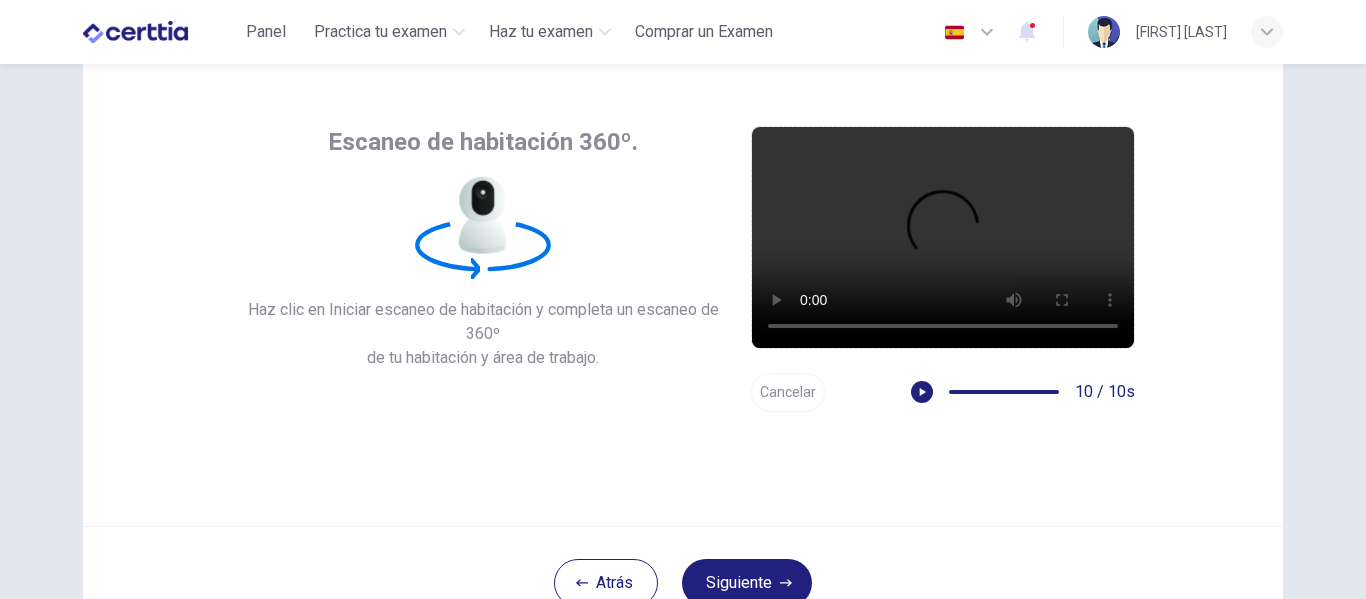 click on "Escaneo de habitación 360º. Haz clic en Iniciar escaneo de habitación y completa un escaneo de 360º de tu habitación y área de trabajo. Iniciar escaneo de habitación Cancelar 10 / 10s" at bounding box center (683, 286) 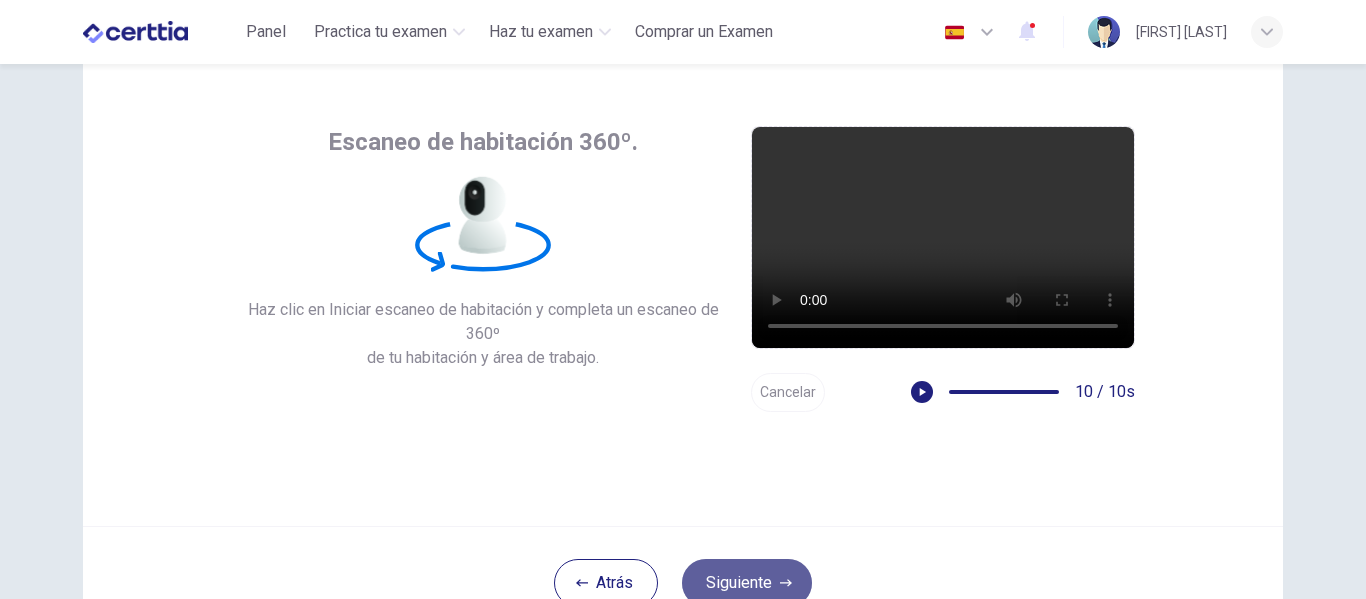 click on "Siguiente" at bounding box center [747, 583] 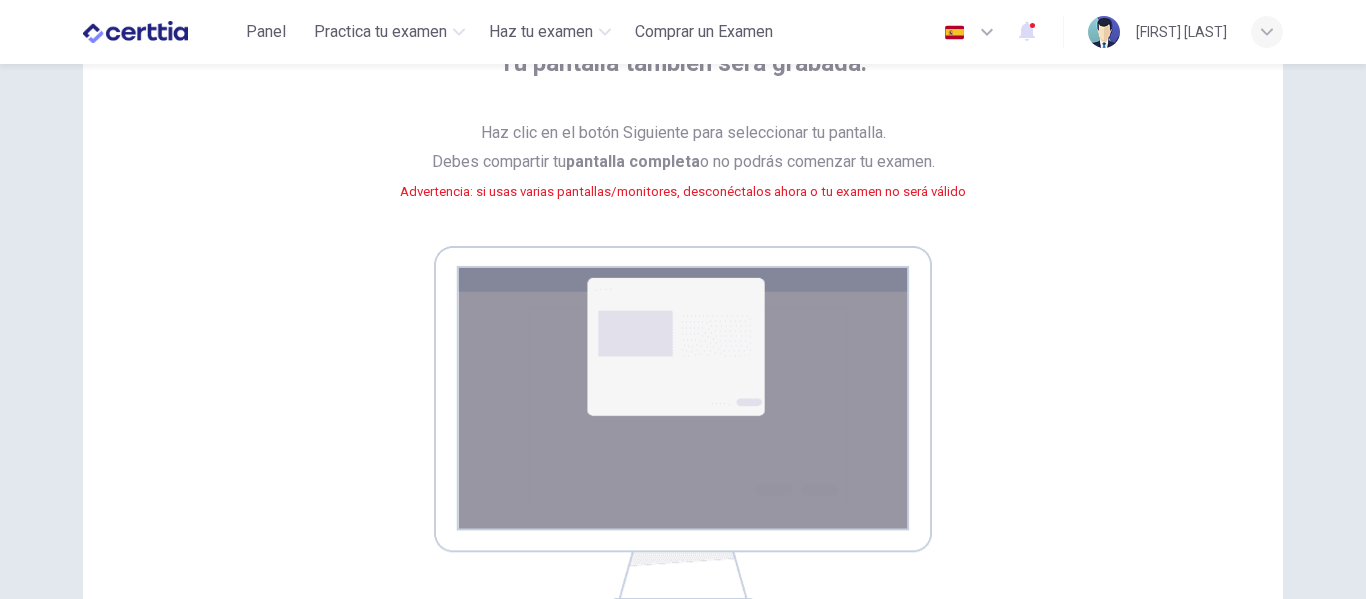 scroll, scrollTop: 154, scrollLeft: 0, axis: vertical 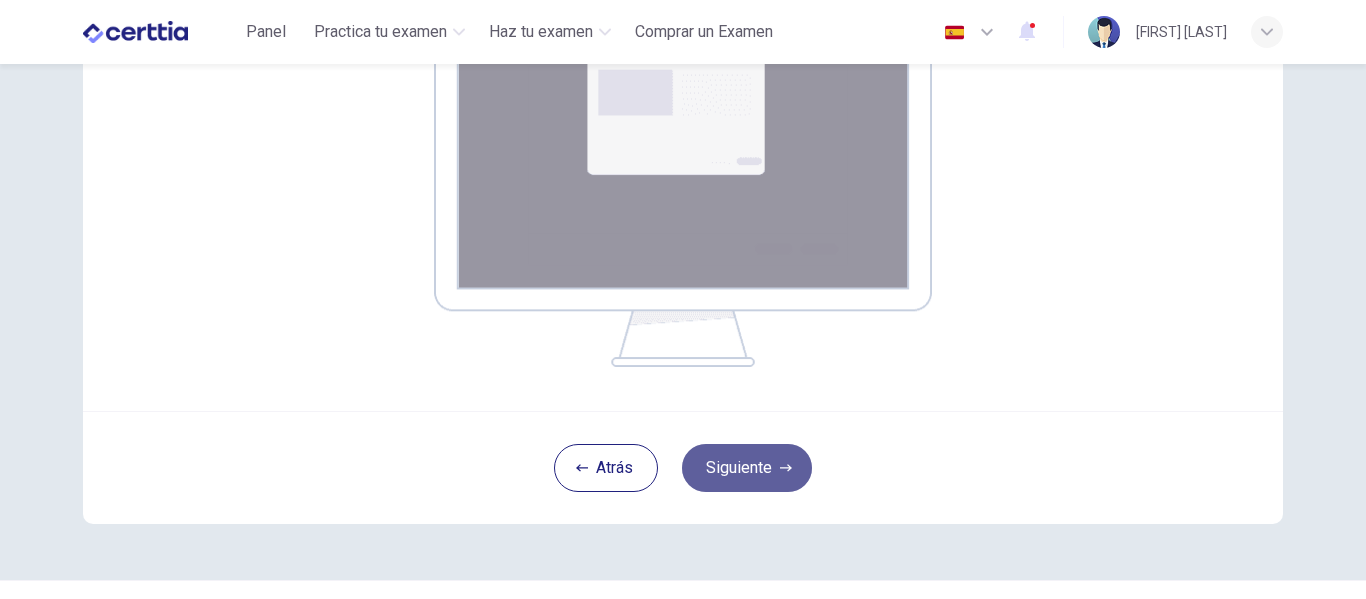 click on "Siguiente" at bounding box center [747, 468] 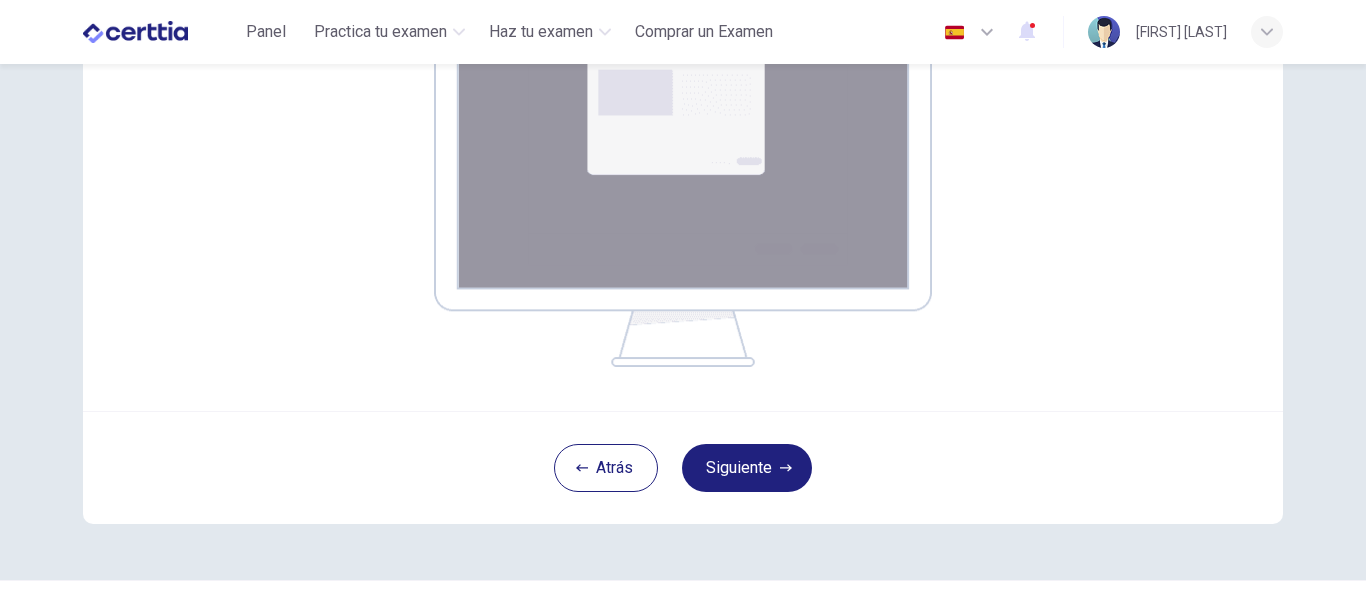 click on "Tu pantalla también será grabada. Haz clic en el botón Siguiente para seleccionar tu pantalla.  Debes compartir tu  pantalla completa  o no podrás comenzar tu examen.    Advertencia: si usas varias pantallas/monitores, desconéctalos ahora o tu examen no será válido" at bounding box center [683, 86] 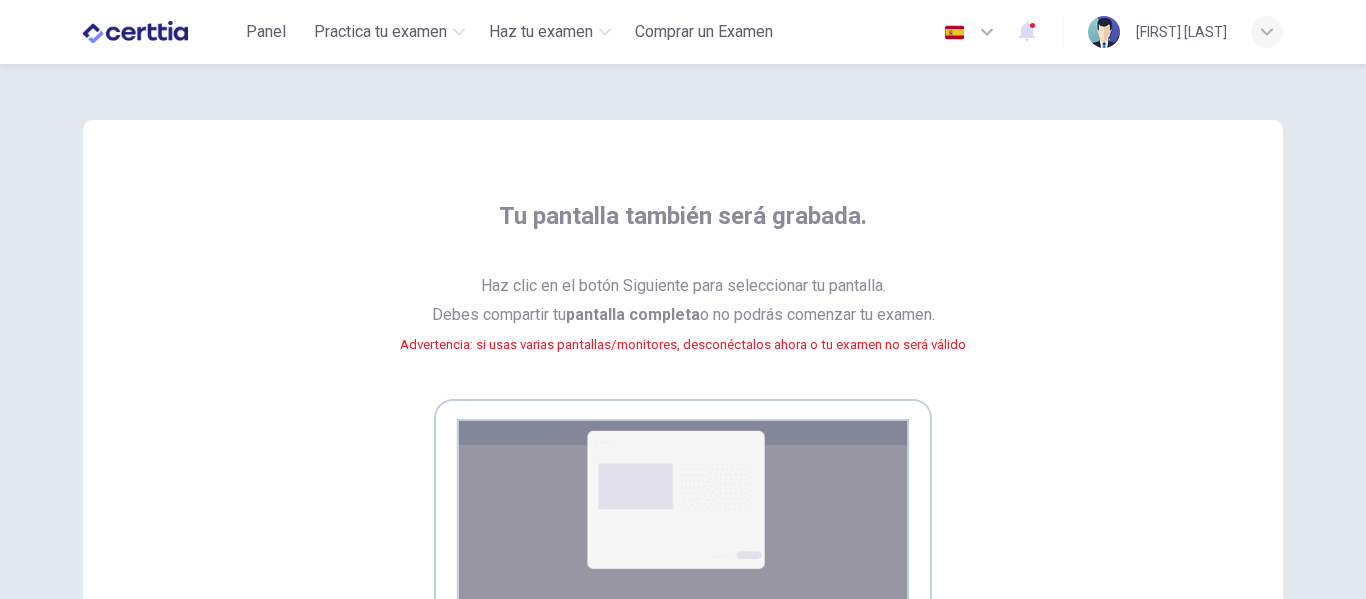 scroll, scrollTop: 438, scrollLeft: 0, axis: vertical 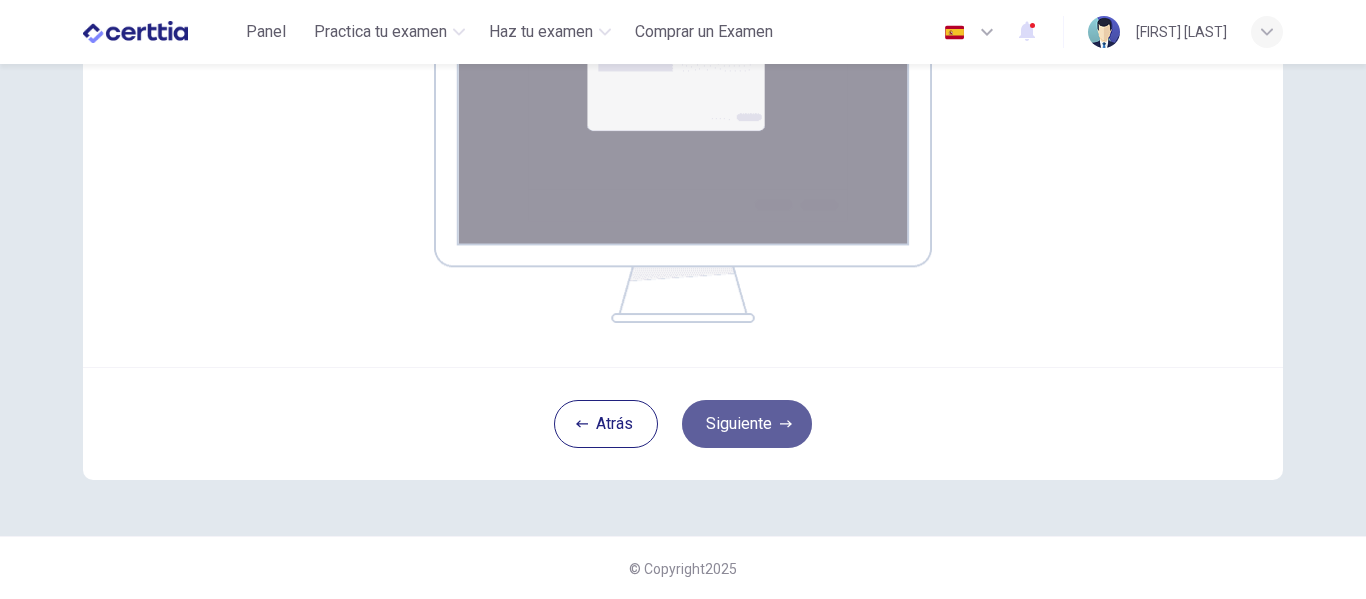 click on "Siguiente" at bounding box center (747, 424) 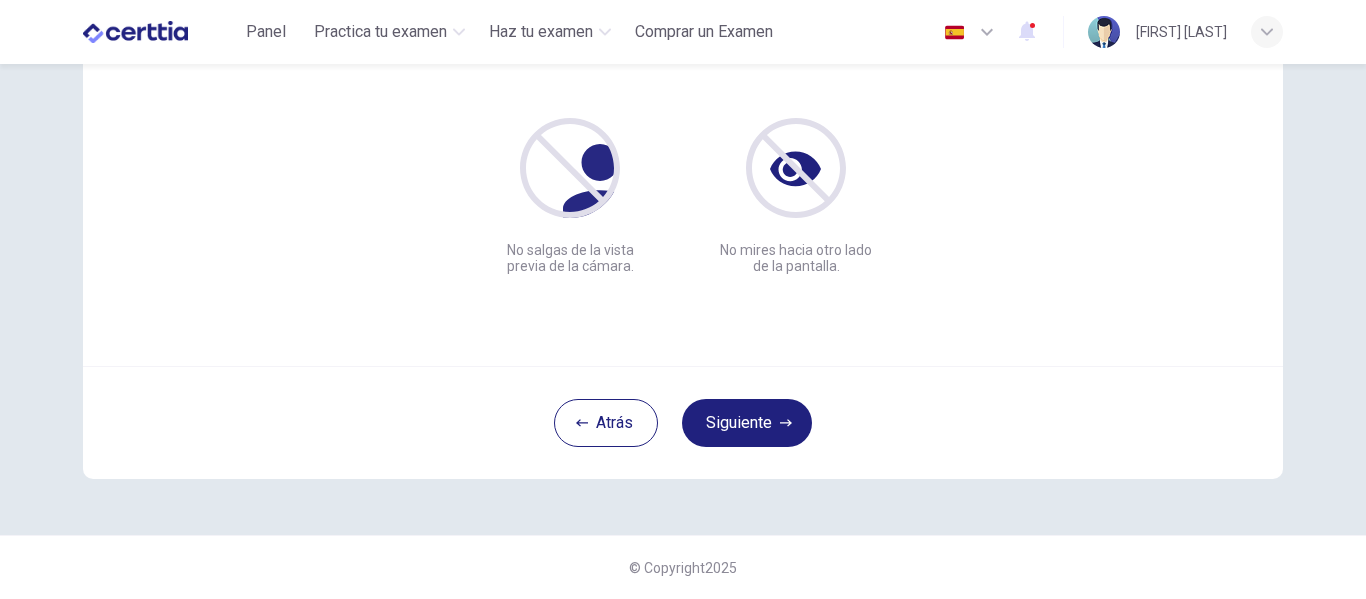 scroll, scrollTop: 234, scrollLeft: 0, axis: vertical 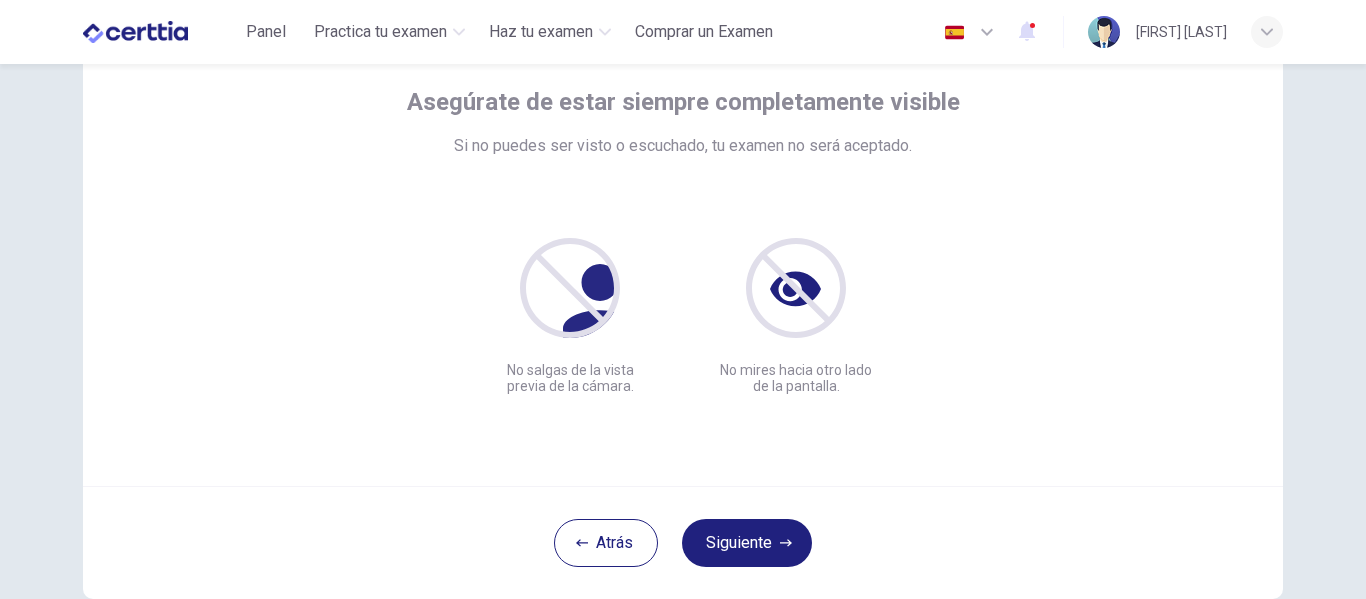 type 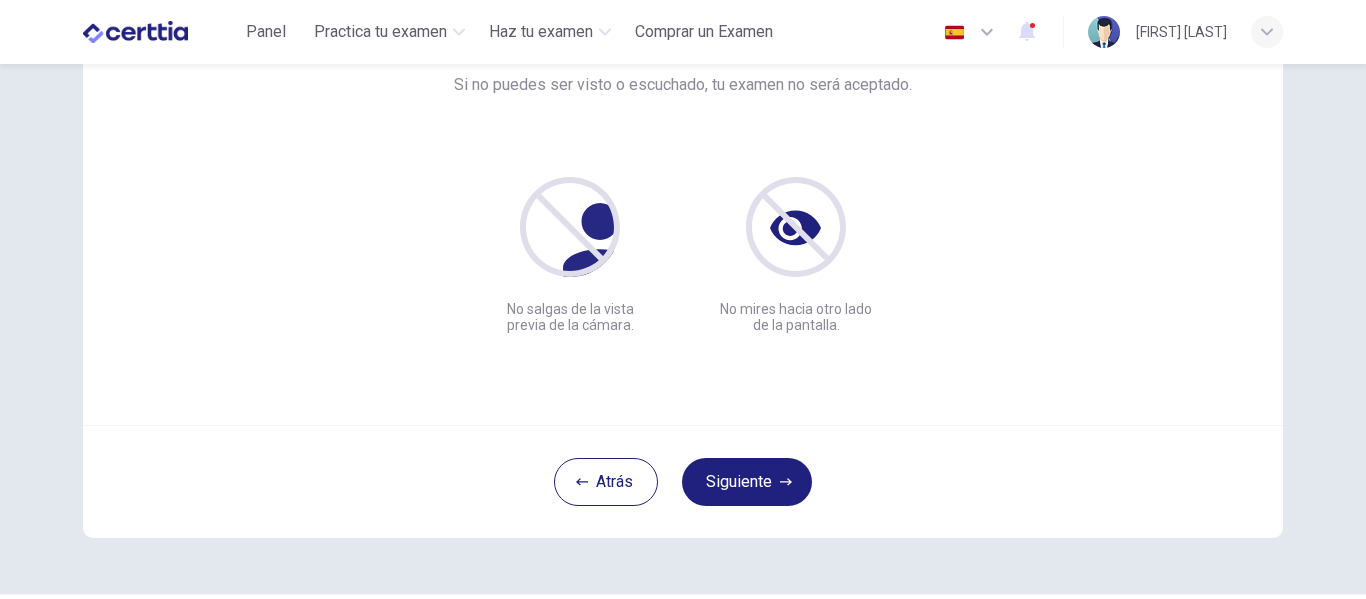 scroll, scrollTop: 234, scrollLeft: 0, axis: vertical 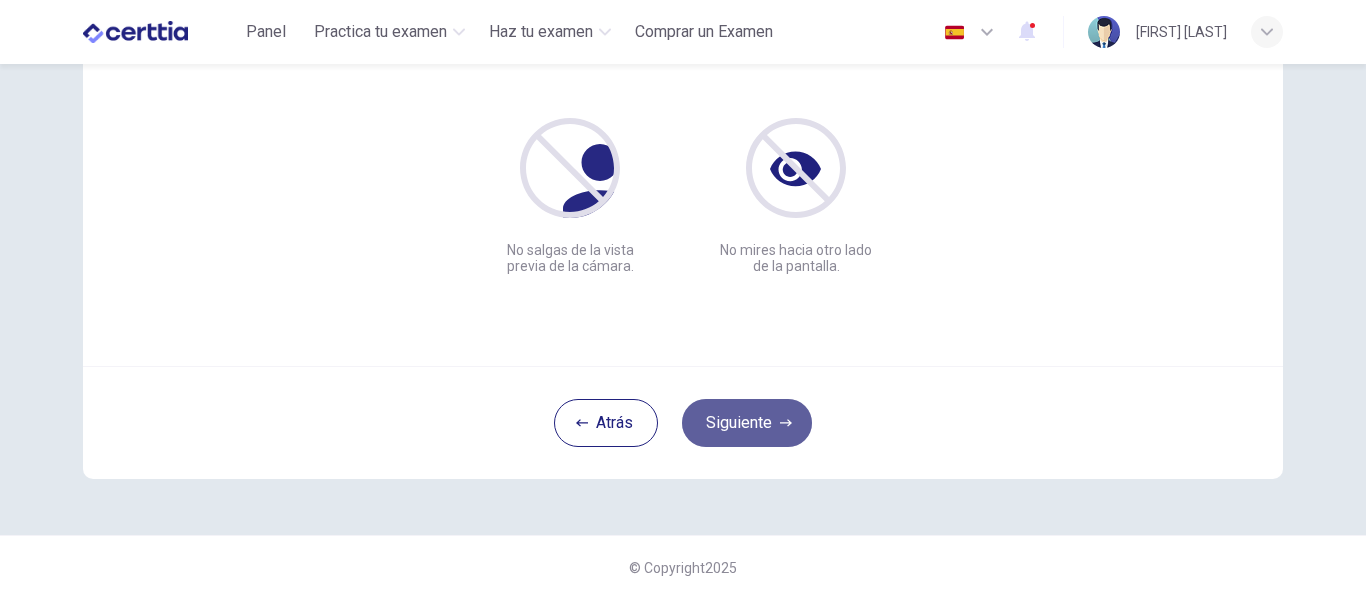 click on "Siguiente" at bounding box center [747, 423] 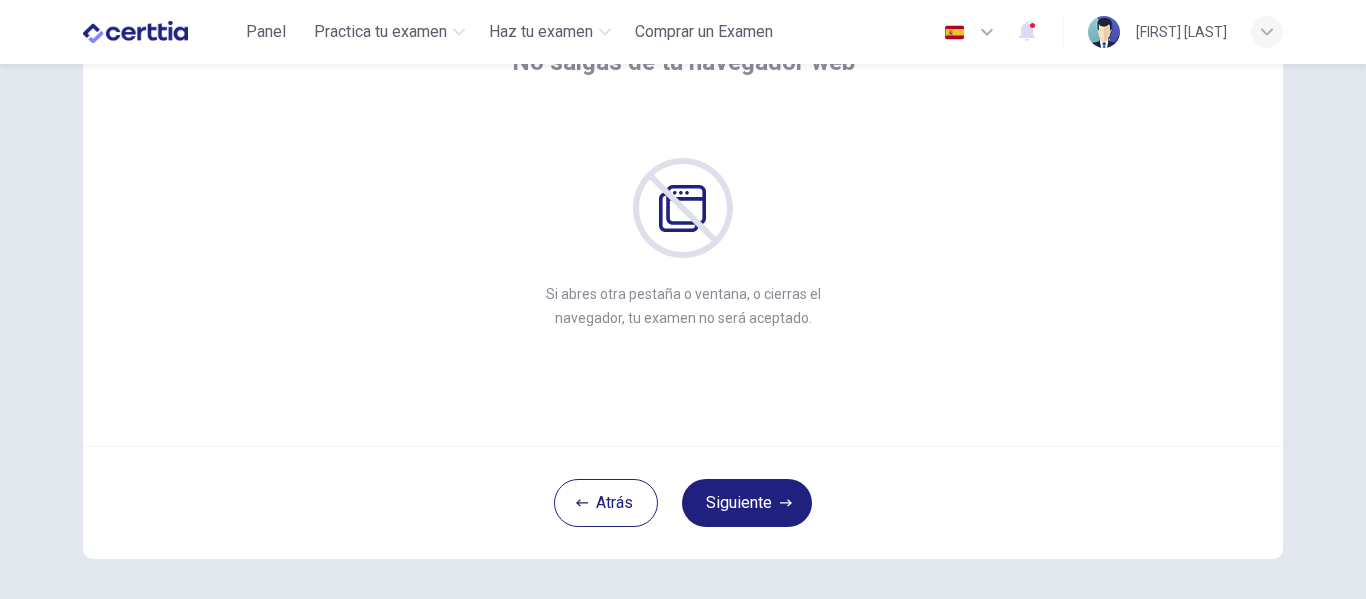 scroll, scrollTop: 114, scrollLeft: 0, axis: vertical 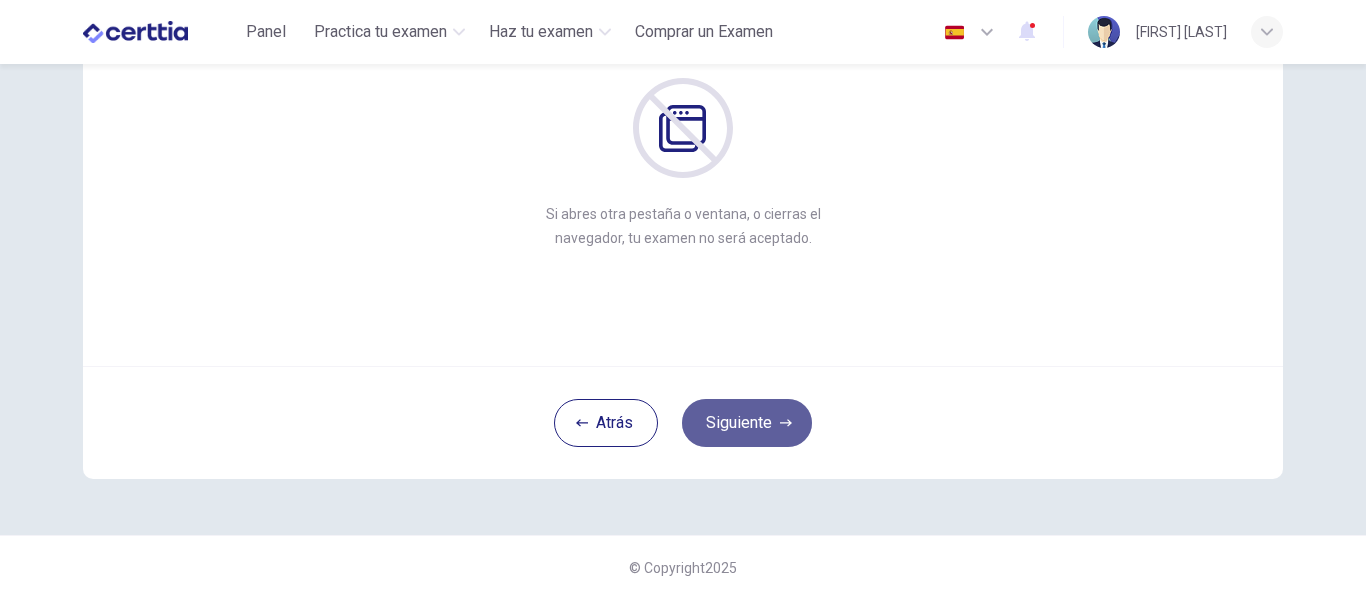 click on "Siguiente" at bounding box center (747, 423) 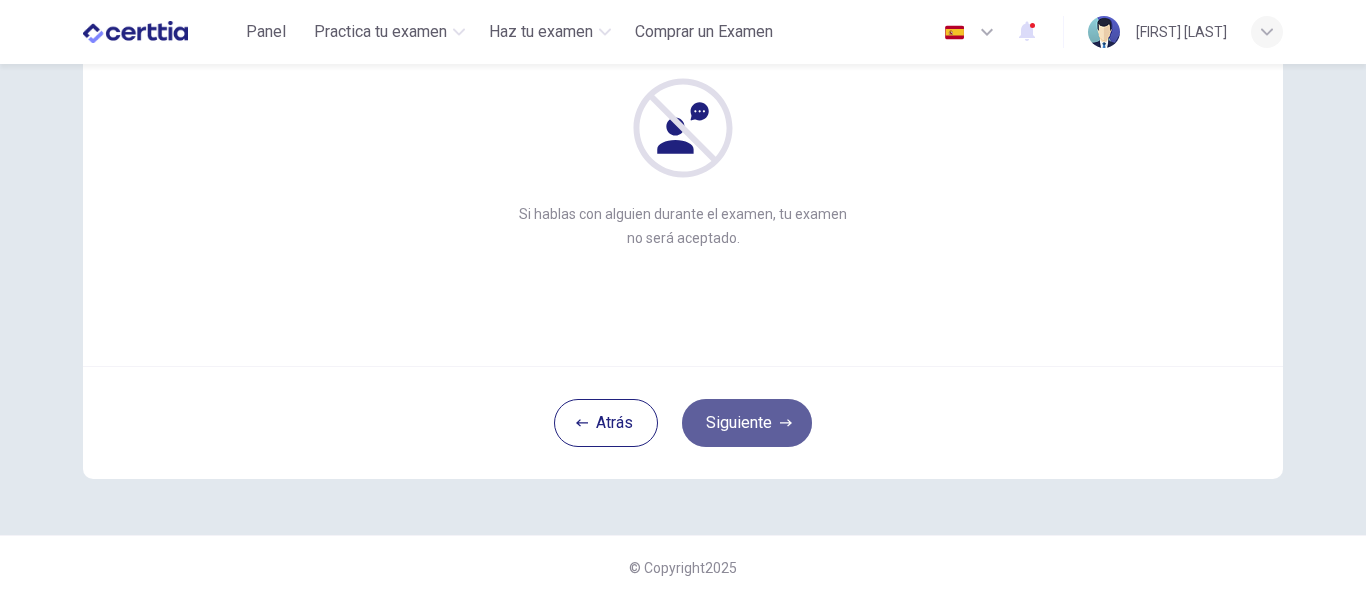click on "Siguiente" at bounding box center (747, 423) 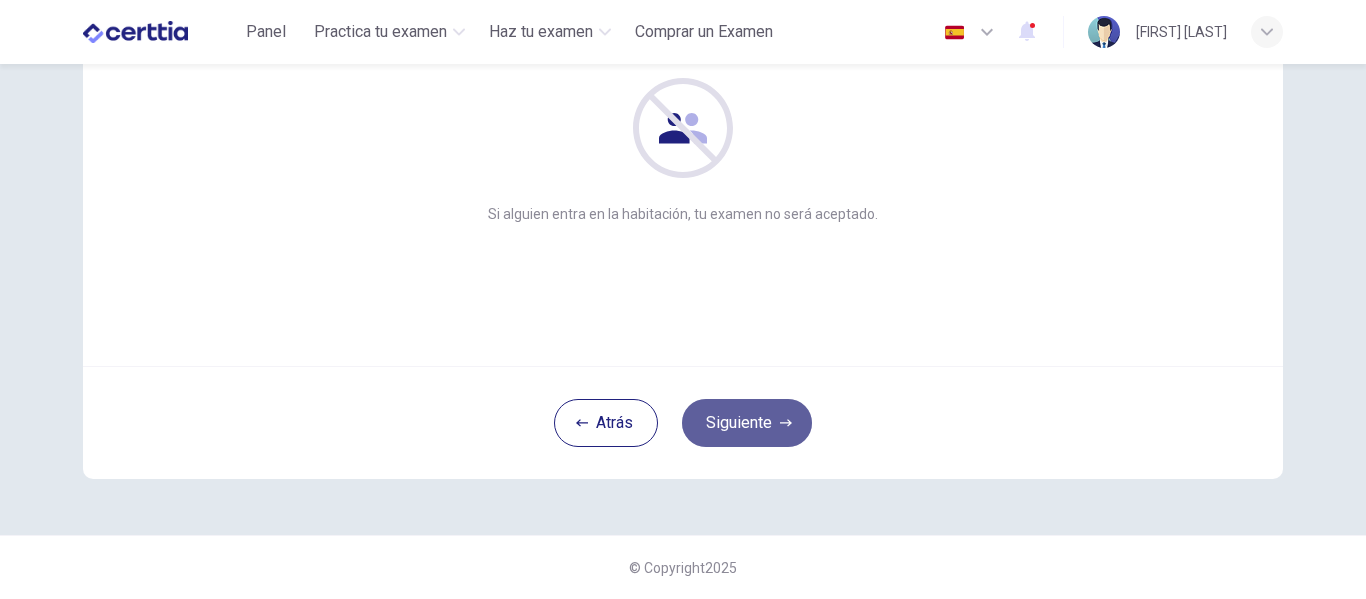 click on "Siguiente" at bounding box center (747, 423) 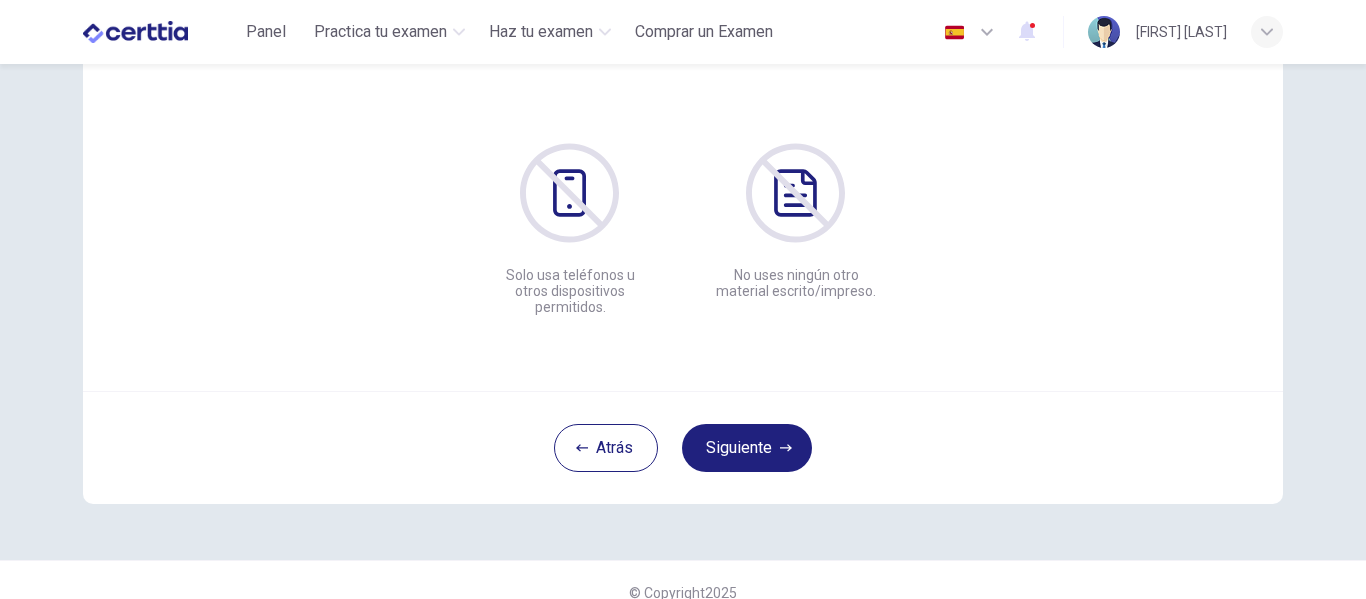 scroll, scrollTop: 234, scrollLeft: 0, axis: vertical 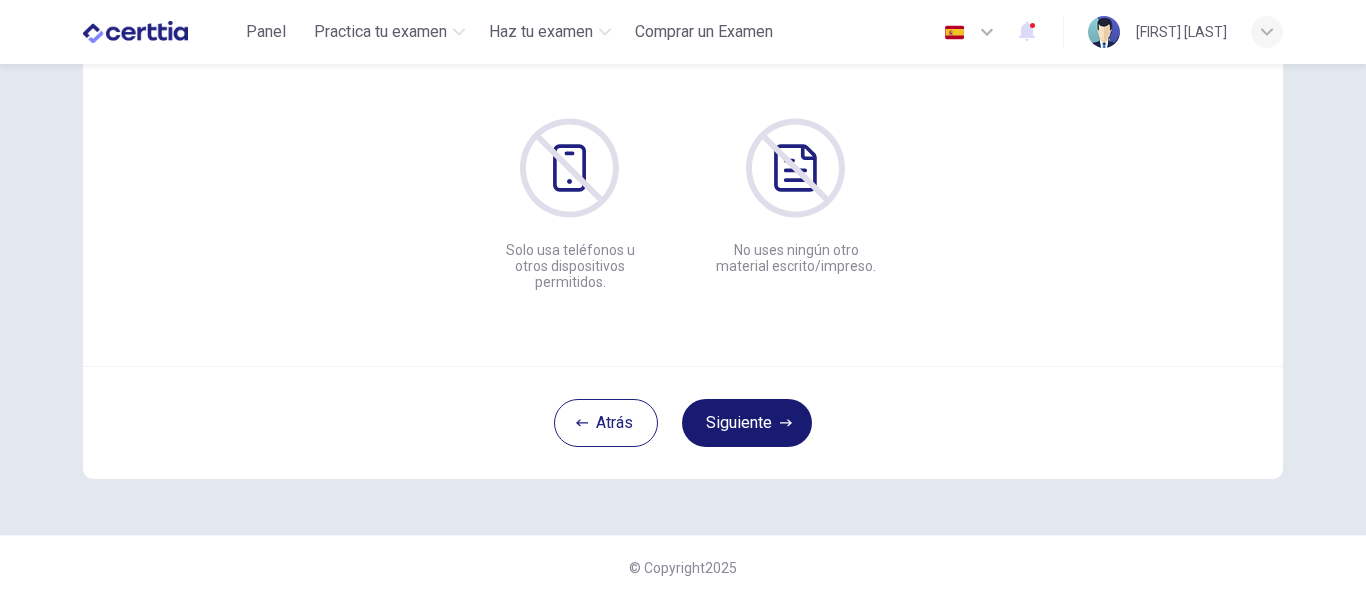 click on "Siguiente" at bounding box center (747, 423) 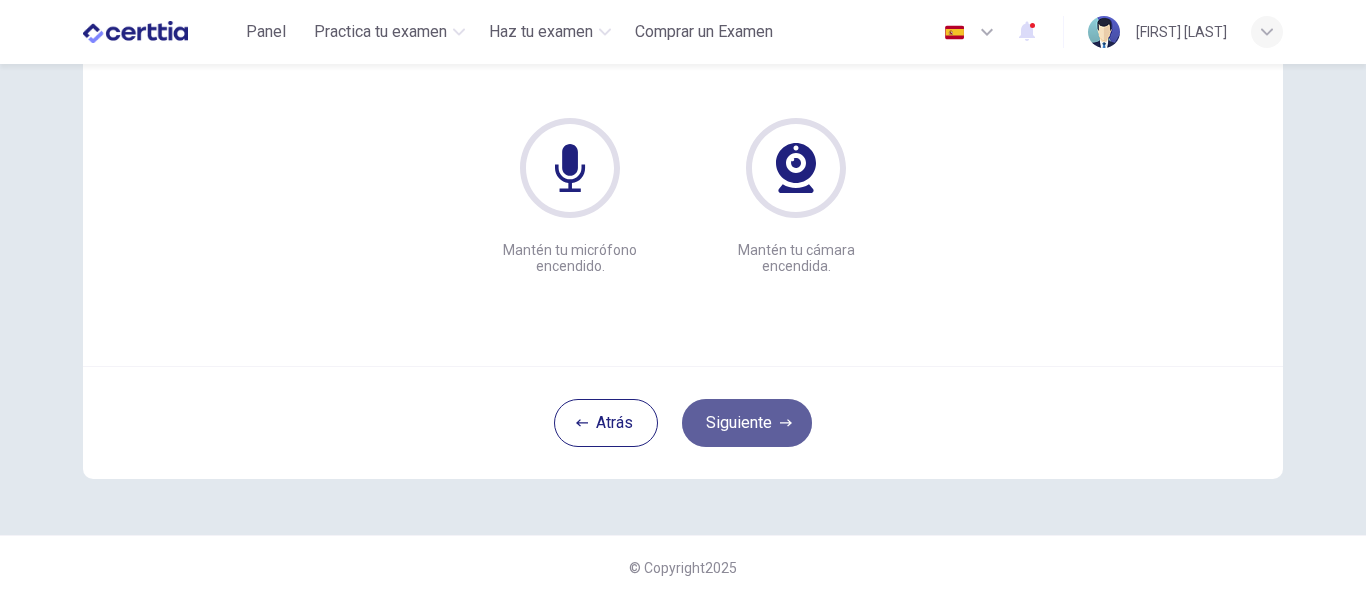 click on "Siguiente" at bounding box center [747, 423] 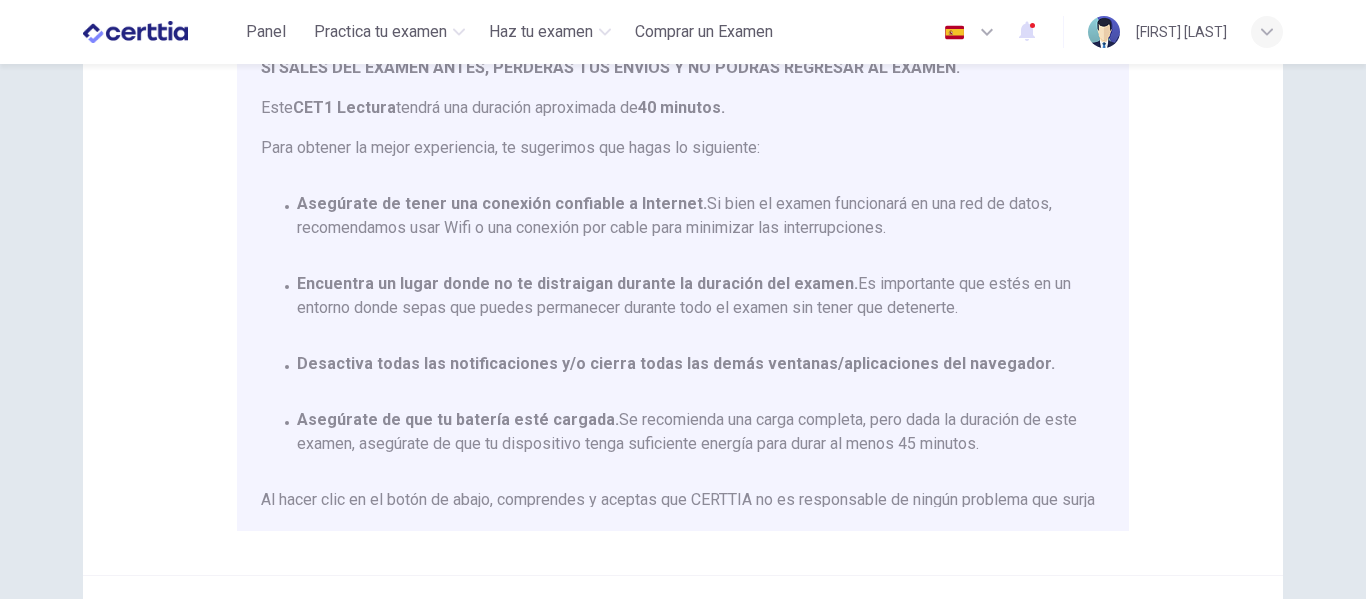 scroll, scrollTop: 306, scrollLeft: 0, axis: vertical 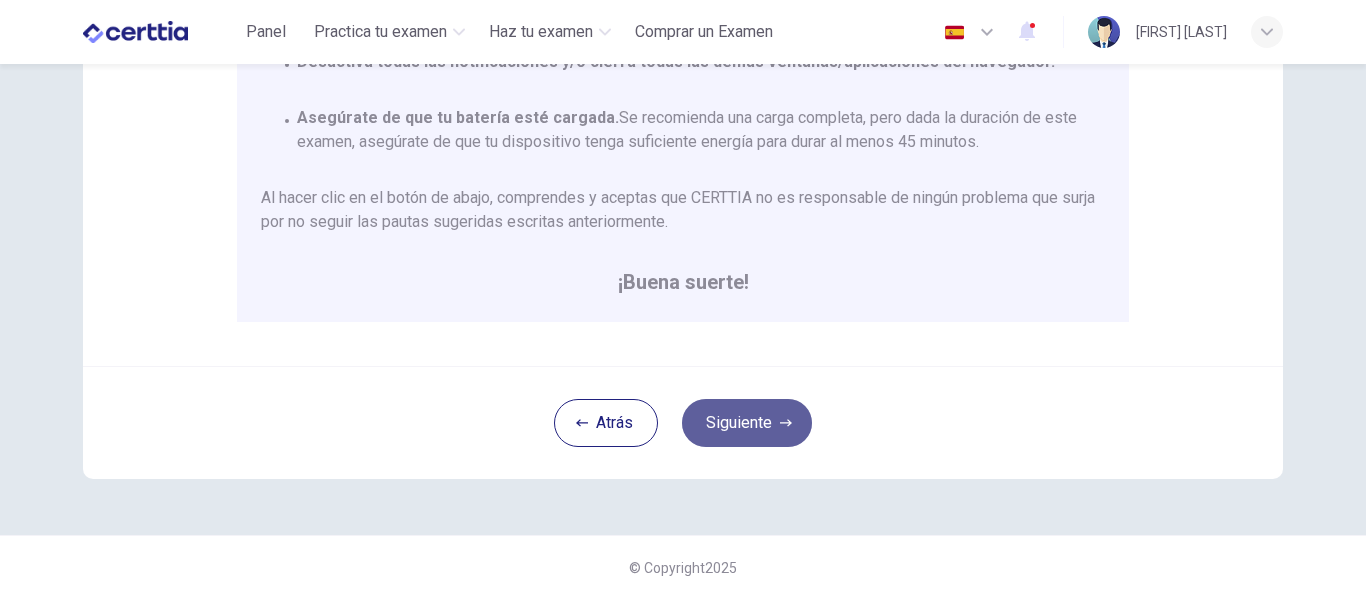 click on "Siguiente" at bounding box center (747, 423) 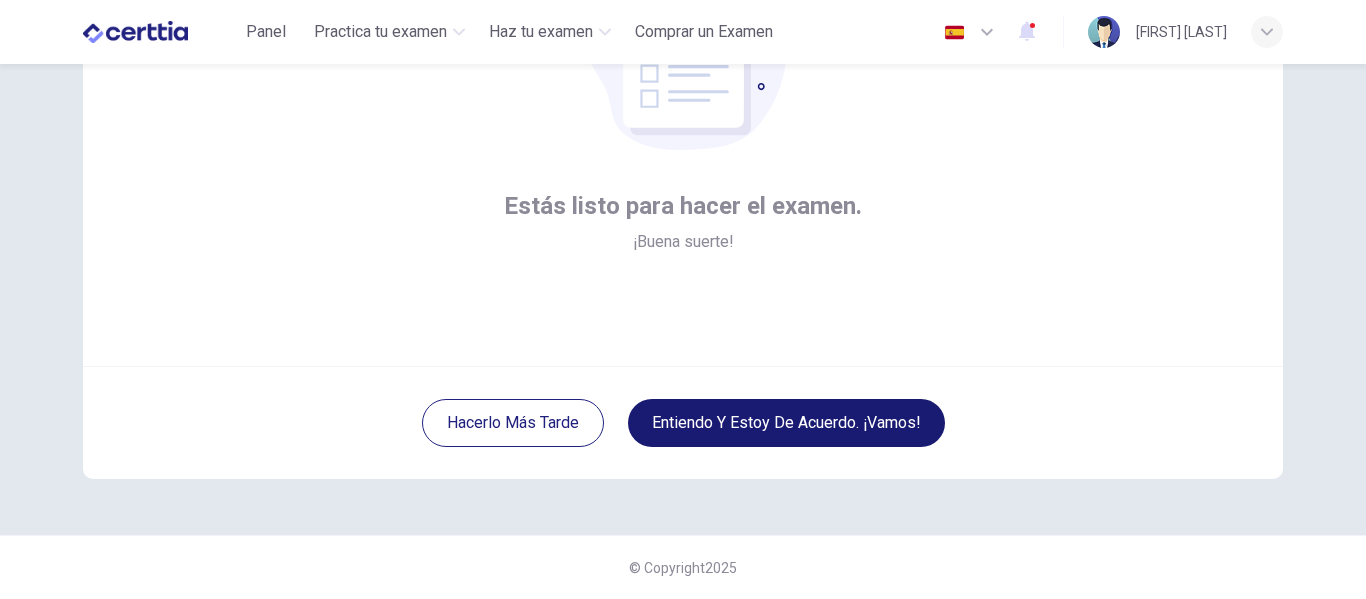 scroll, scrollTop: 234, scrollLeft: 0, axis: vertical 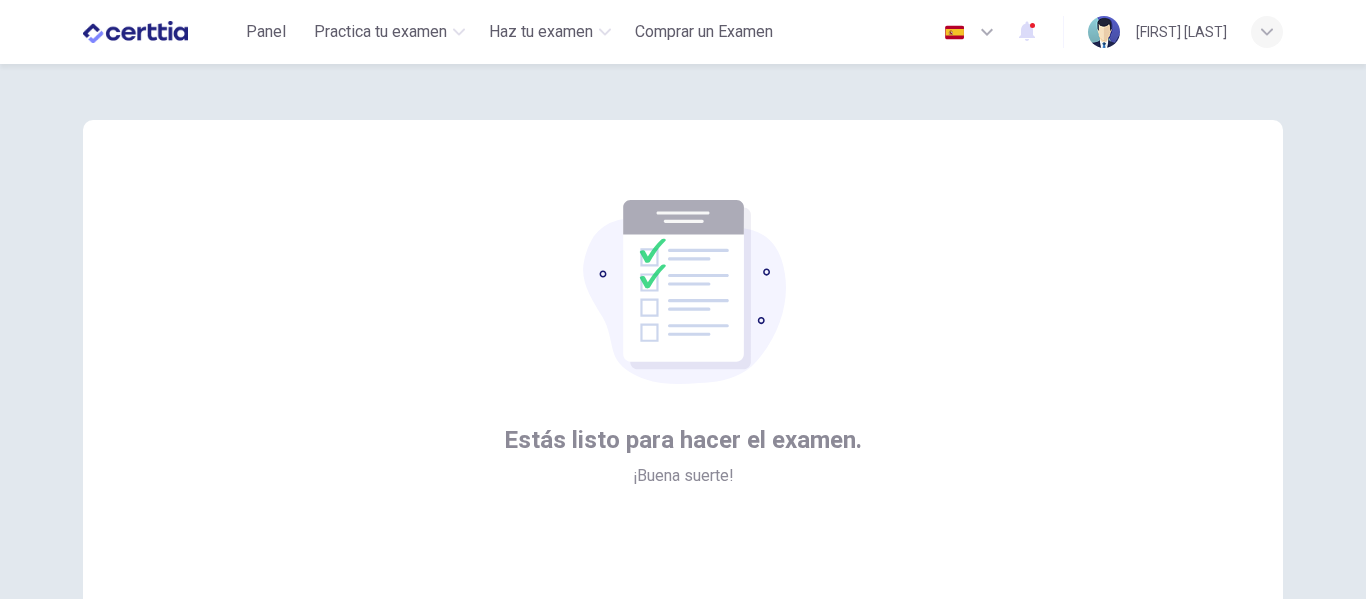 click on "Estás listo para hacer el examen. ¡Buena suerte! Hacerlo más tarde Entiendo y estoy de acuerdo. ¡Vamos! © Copyright  2025" at bounding box center (683, 331) 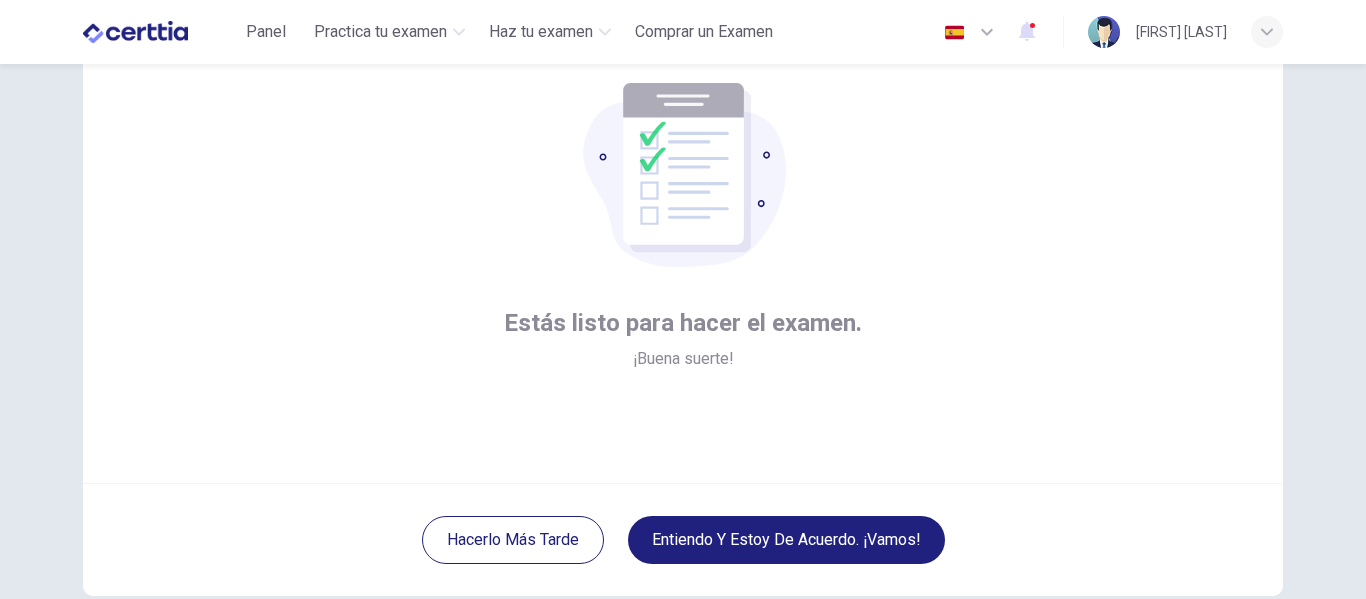 scroll, scrollTop: 234, scrollLeft: 0, axis: vertical 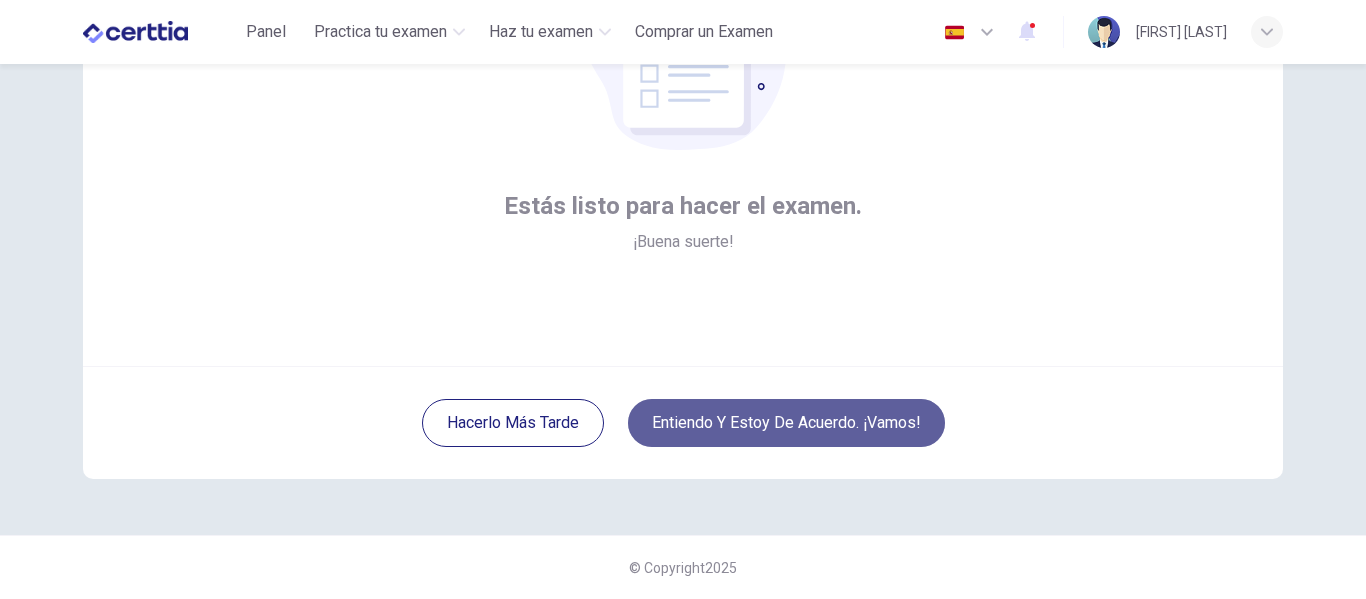 click on "Entiendo y estoy de acuerdo. ¡Vamos!" at bounding box center (786, 423) 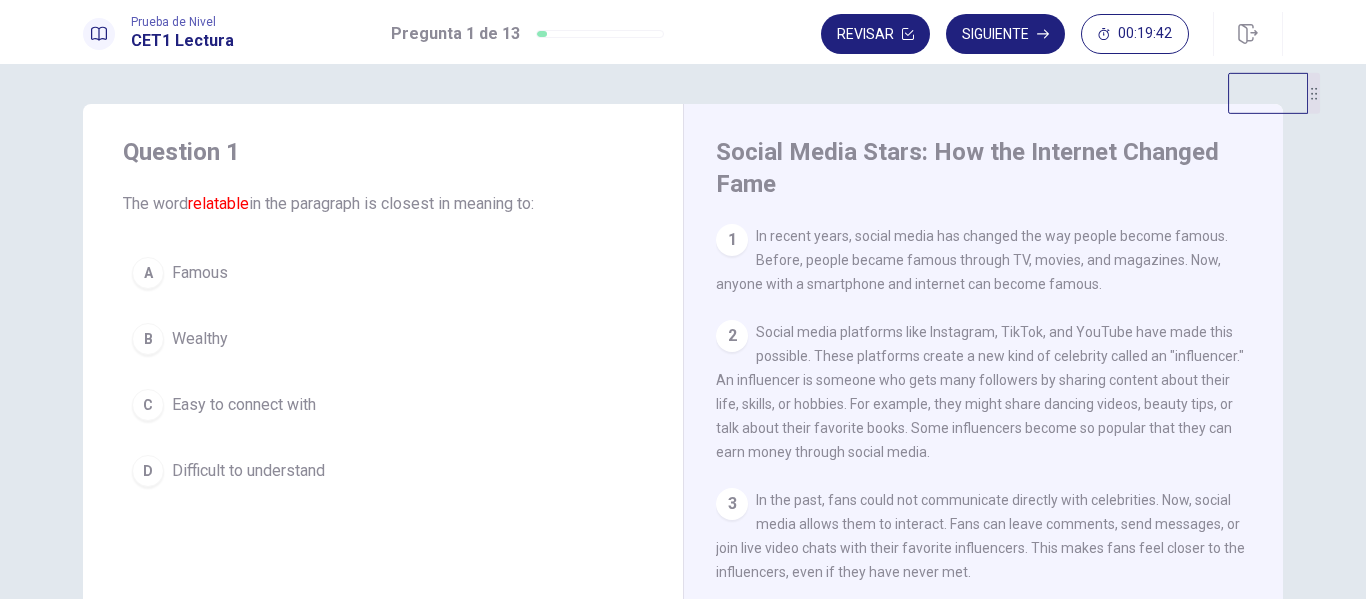 drag, startPoint x: 1238, startPoint y: 140, endPoint x: 1344, endPoint y: 50, distance: 139.05394 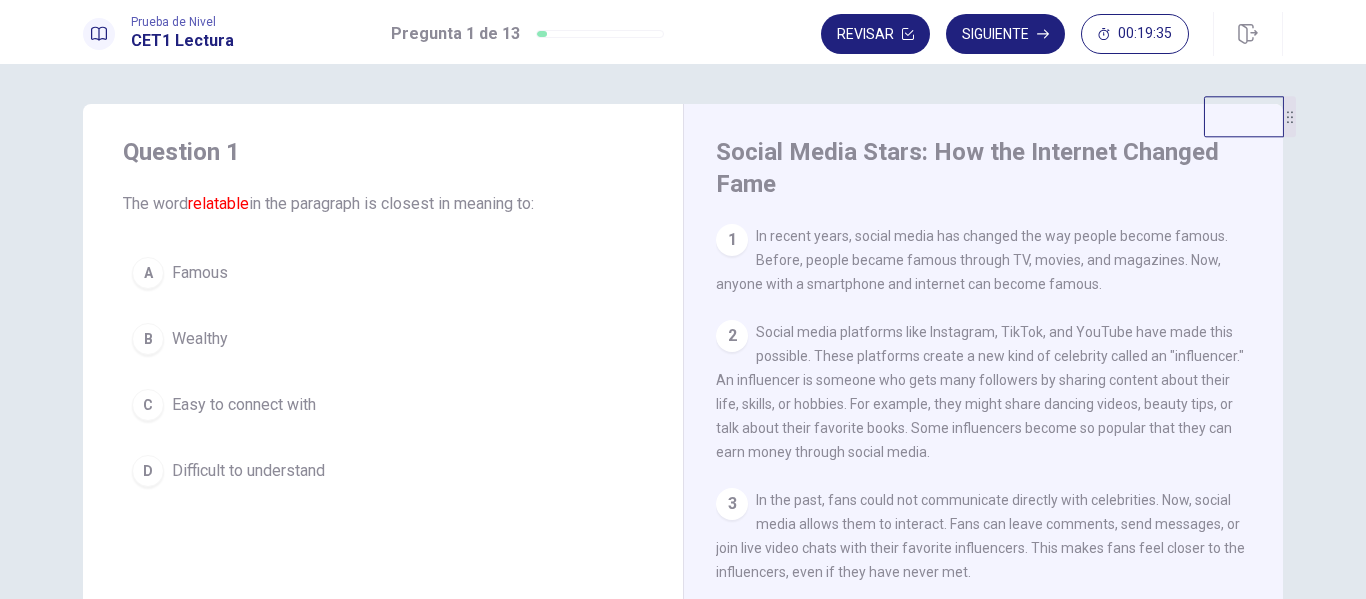 drag, startPoint x: 1224, startPoint y: 131, endPoint x: 1259, endPoint y: 111, distance: 40.311287 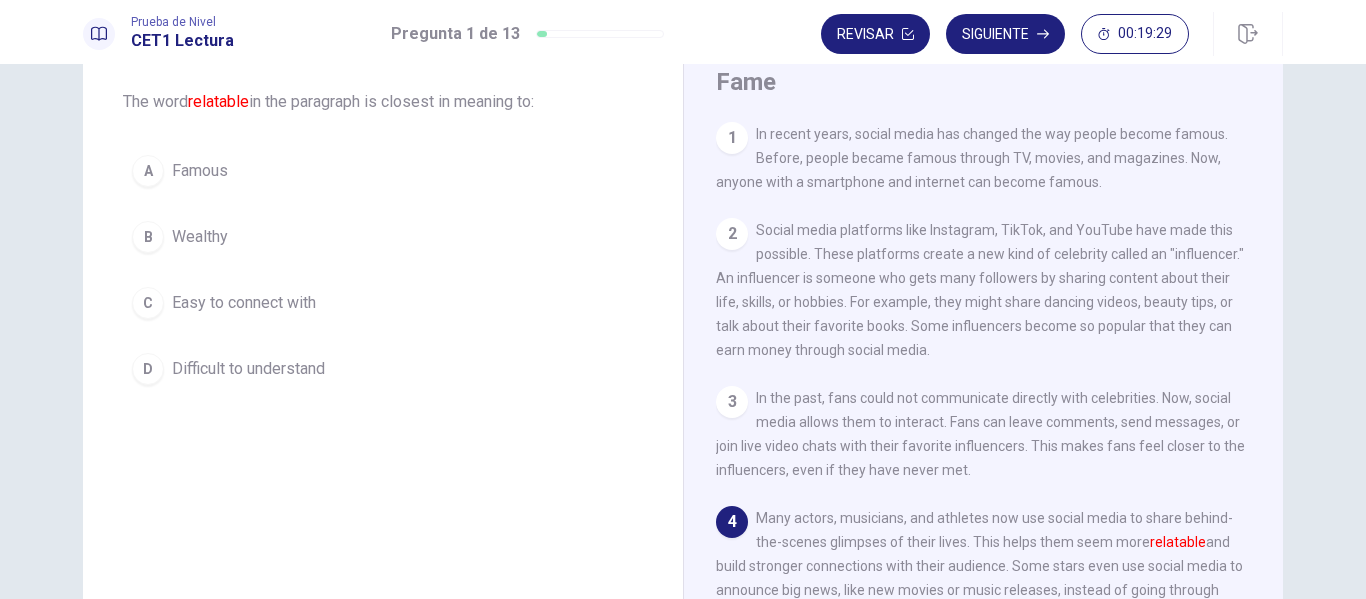 scroll, scrollTop: 120, scrollLeft: 0, axis: vertical 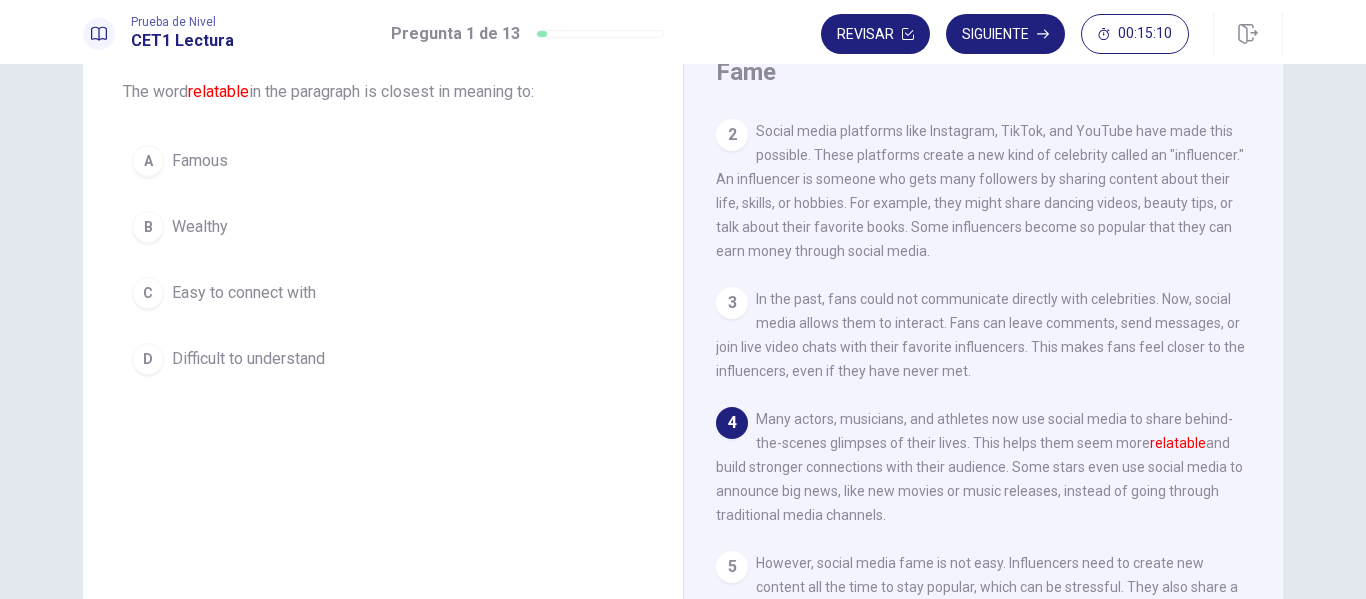click on "Easy to connect with" at bounding box center [200, 161] 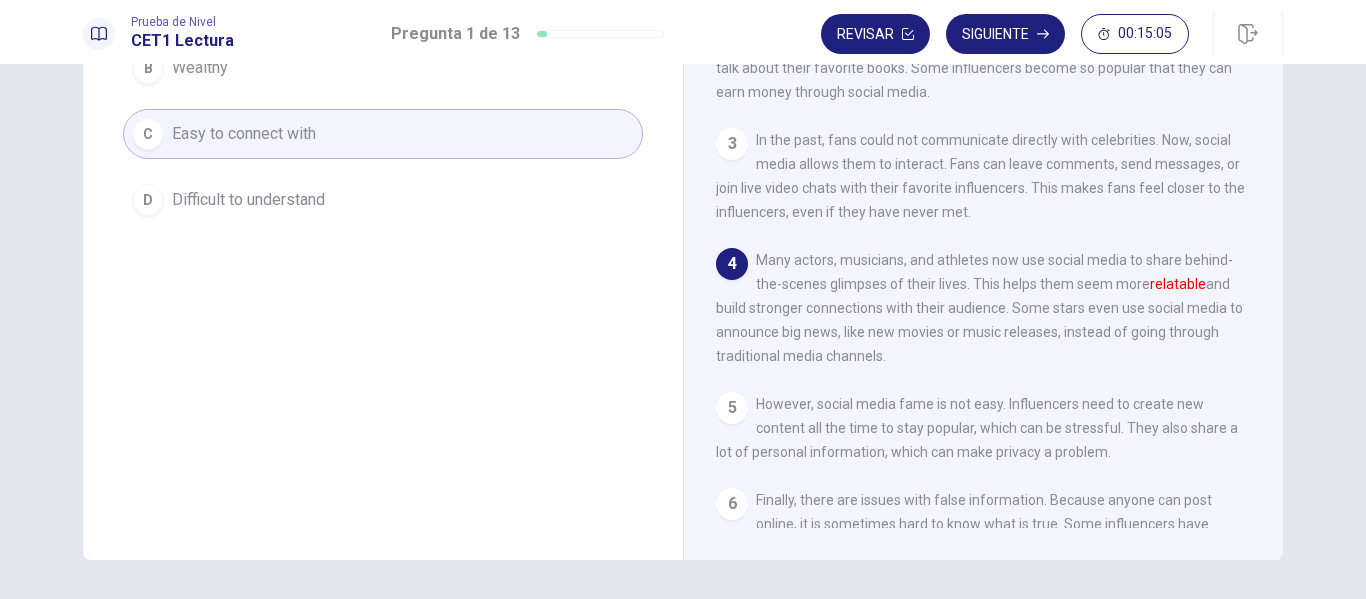 scroll, scrollTop: 273, scrollLeft: 0, axis: vertical 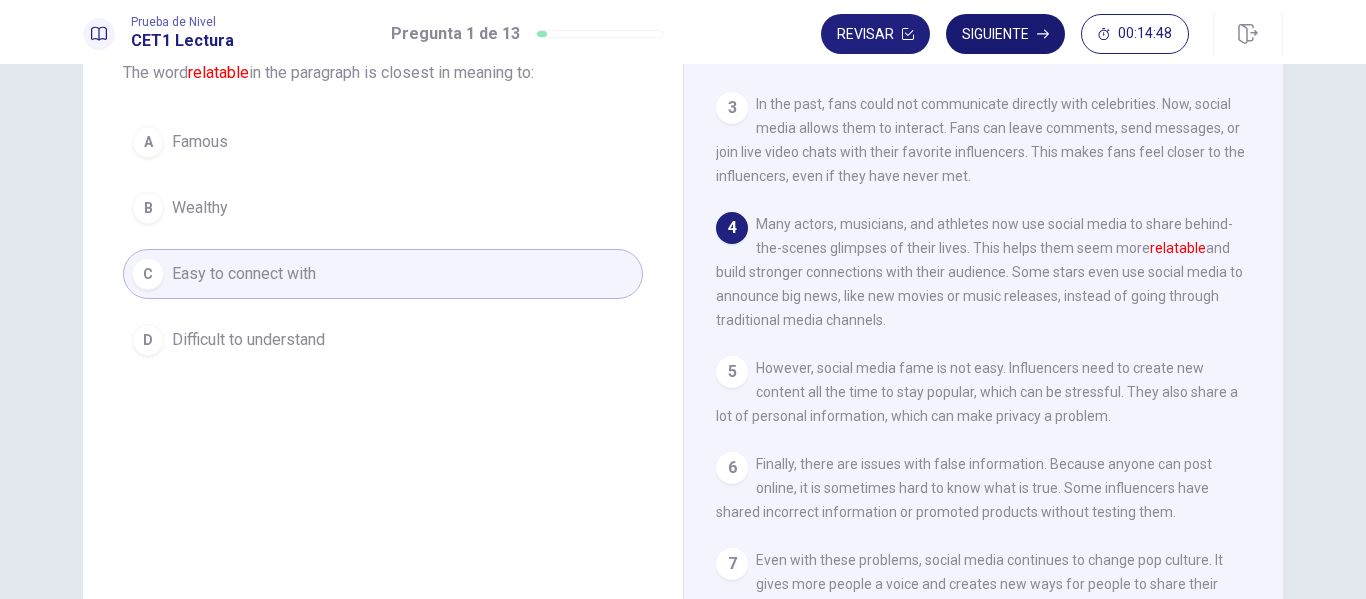 click on "Siguiente" at bounding box center [1005, 34] 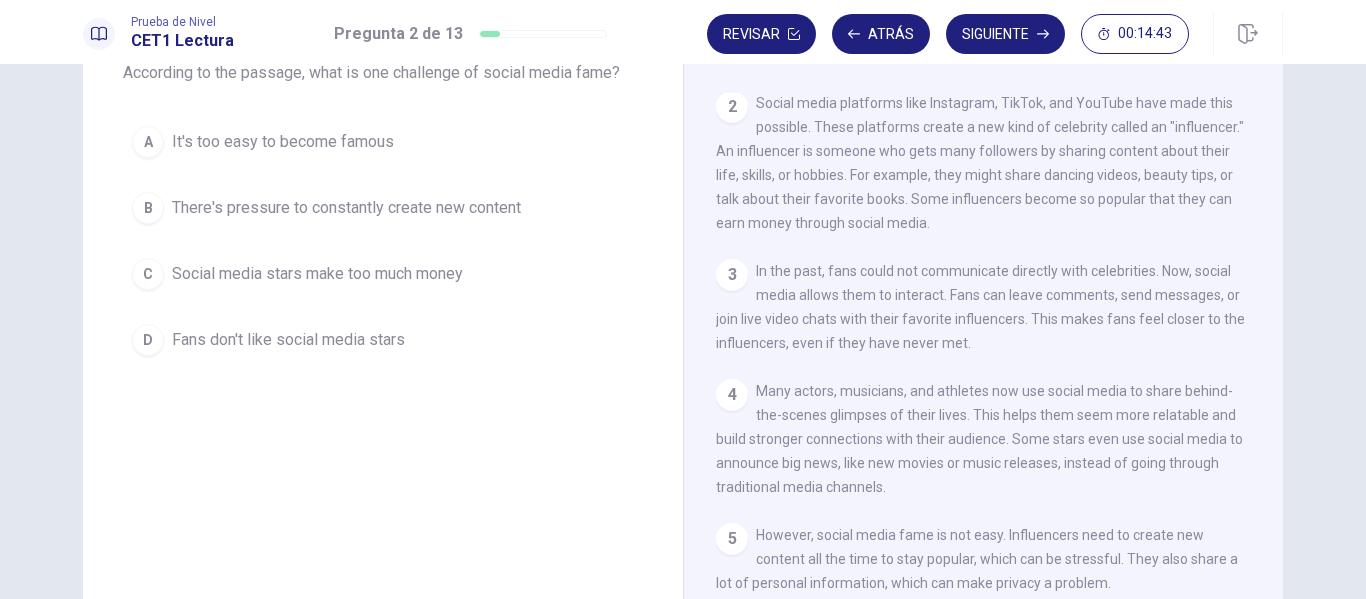 scroll, scrollTop: 90, scrollLeft: 0, axis: vertical 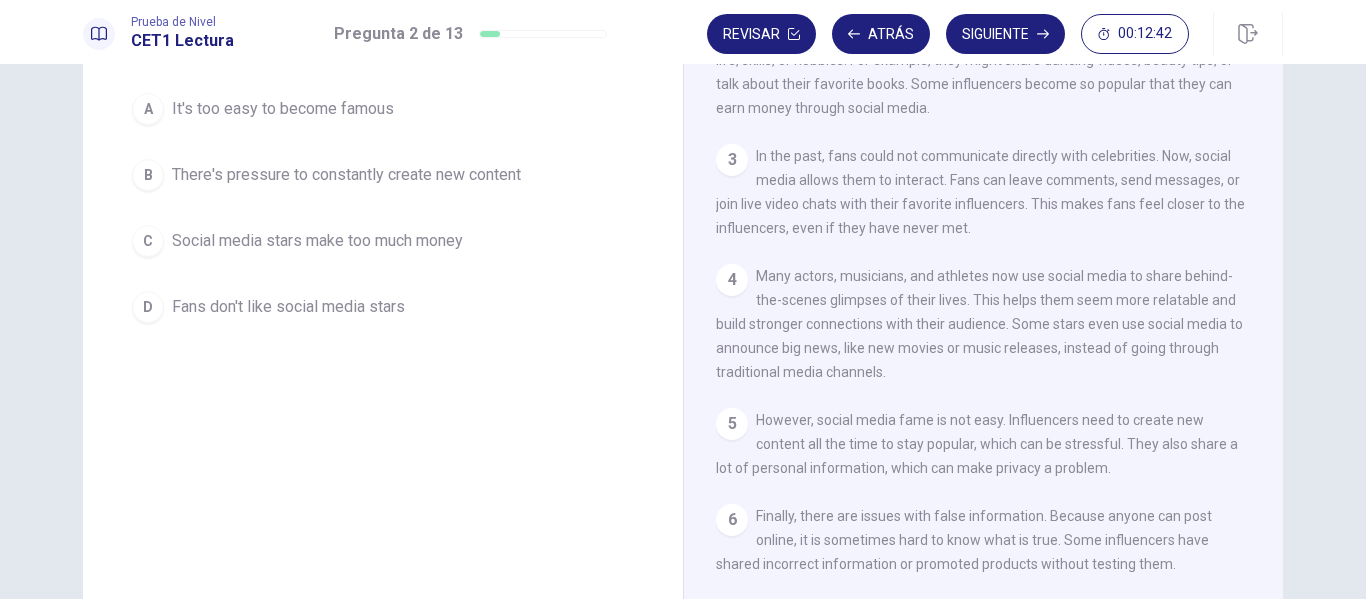 click on "There's pressure to constantly create new content" at bounding box center [283, 109] 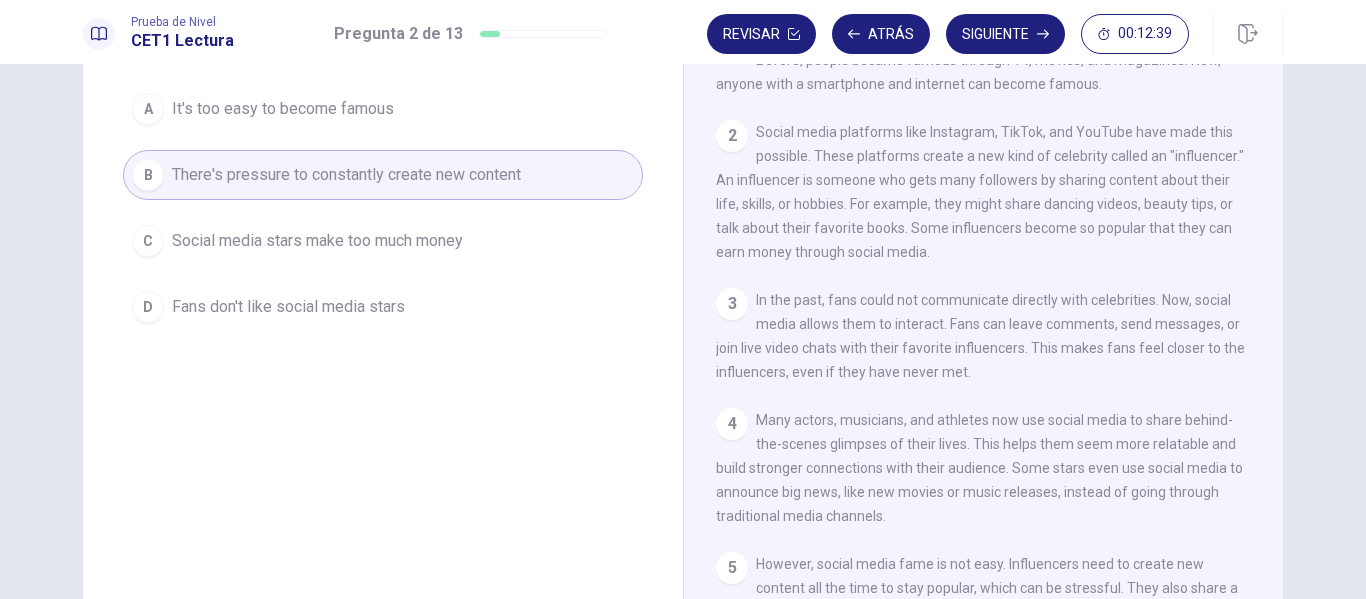 scroll, scrollTop: 0, scrollLeft: 0, axis: both 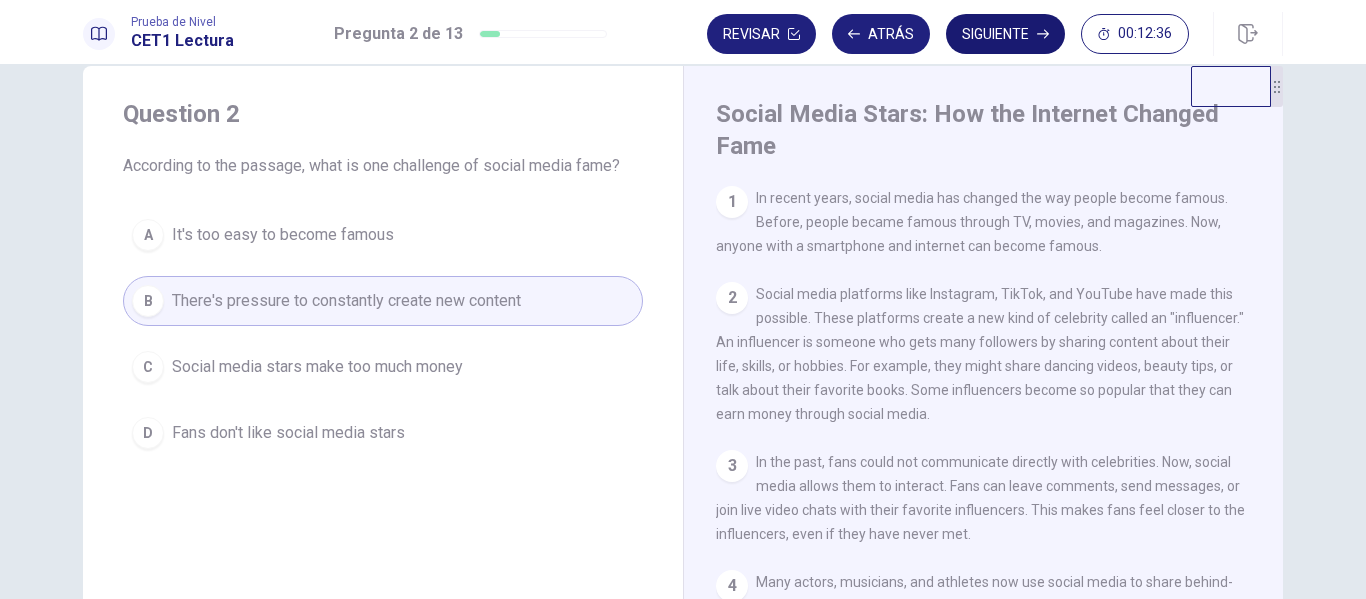 click on "Siguiente" at bounding box center (1005, 34) 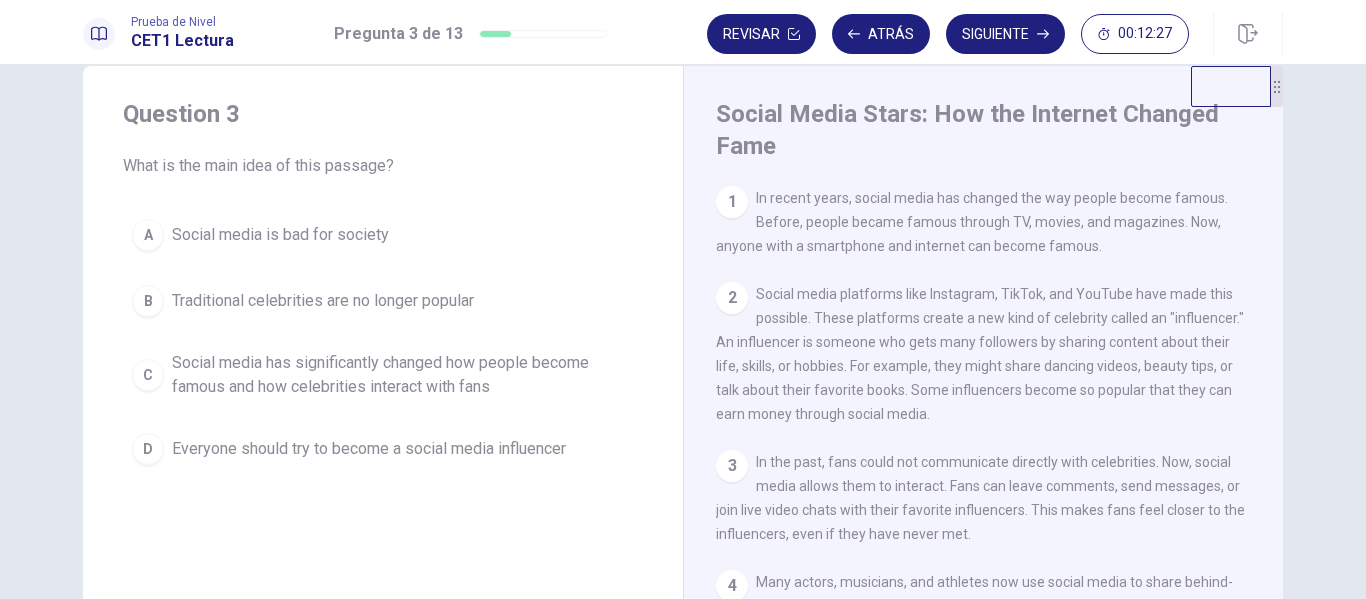 scroll, scrollTop: 312, scrollLeft: 0, axis: vertical 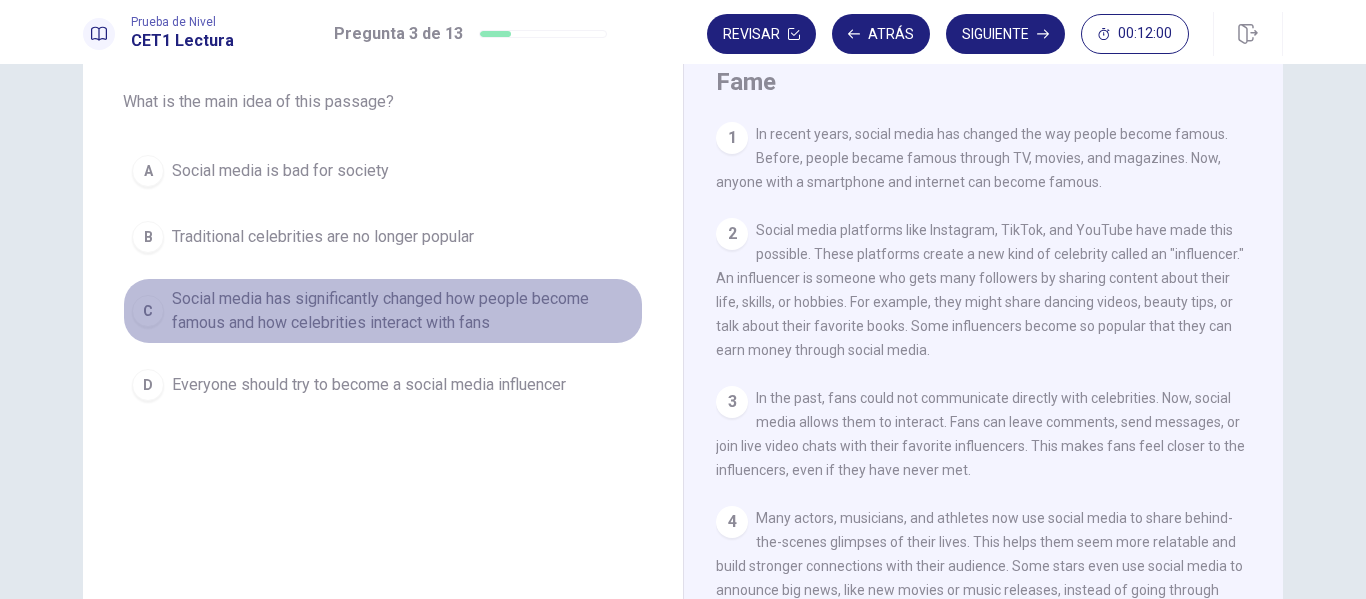 click on "Social media has significantly changed how people become famous and how celebrities interact with fans" at bounding box center (280, 171) 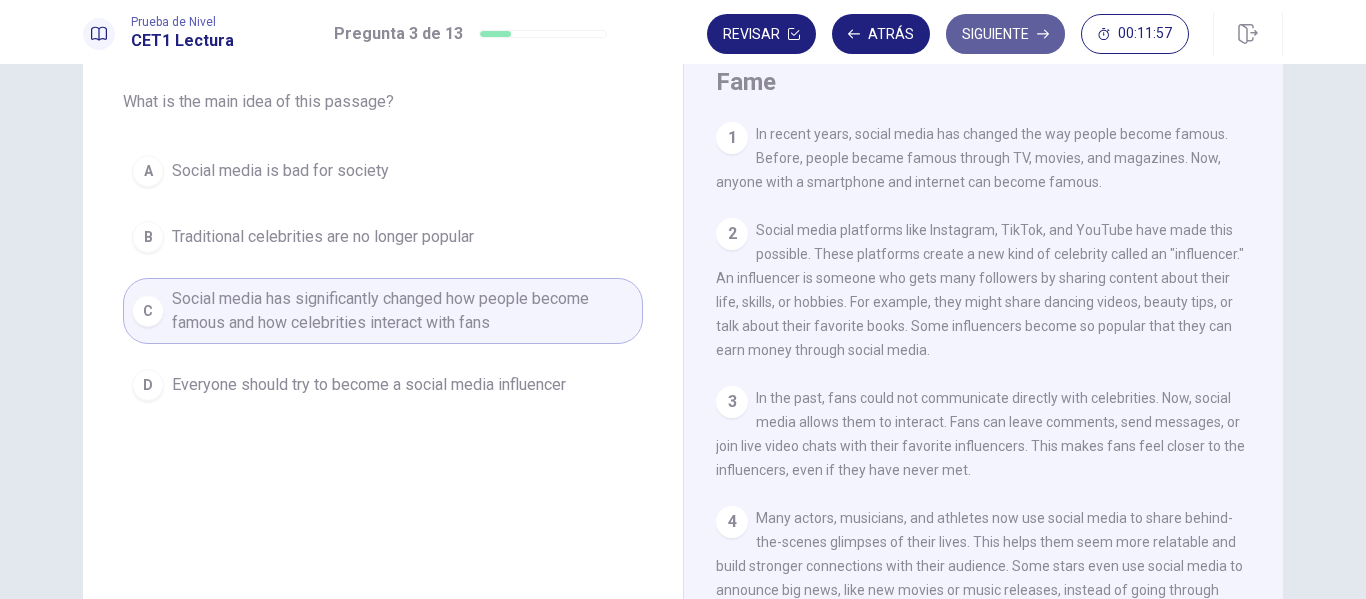 click on "Siguiente" at bounding box center [1005, 34] 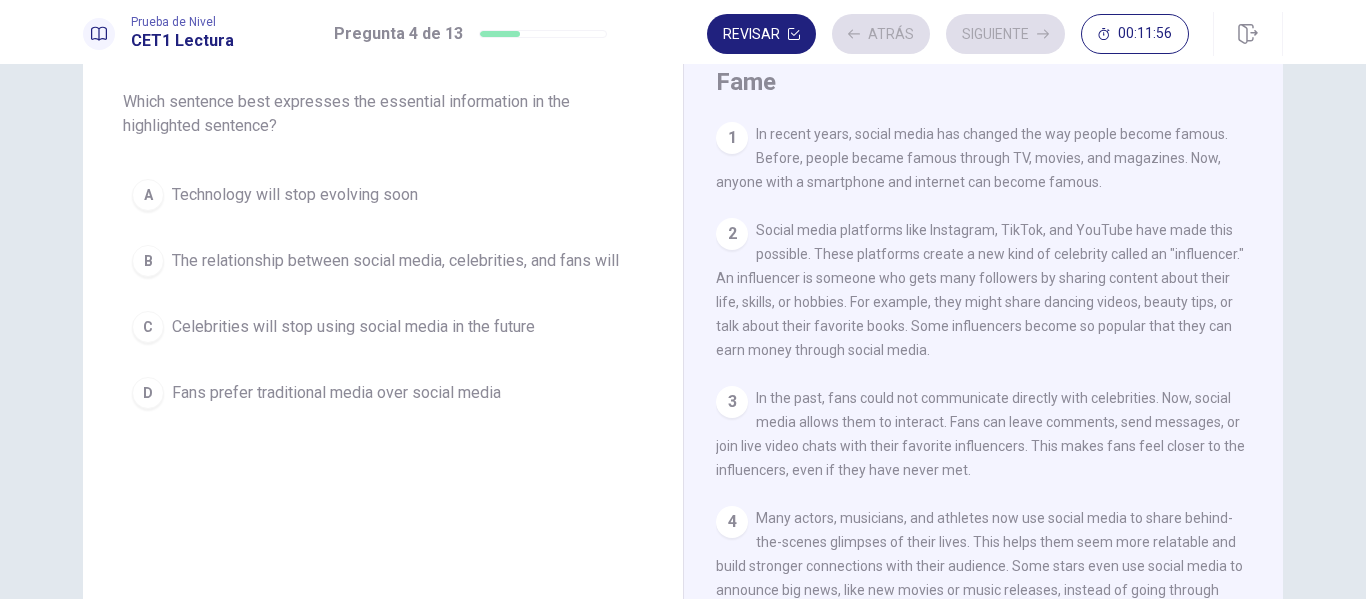 scroll, scrollTop: 293, scrollLeft: 0, axis: vertical 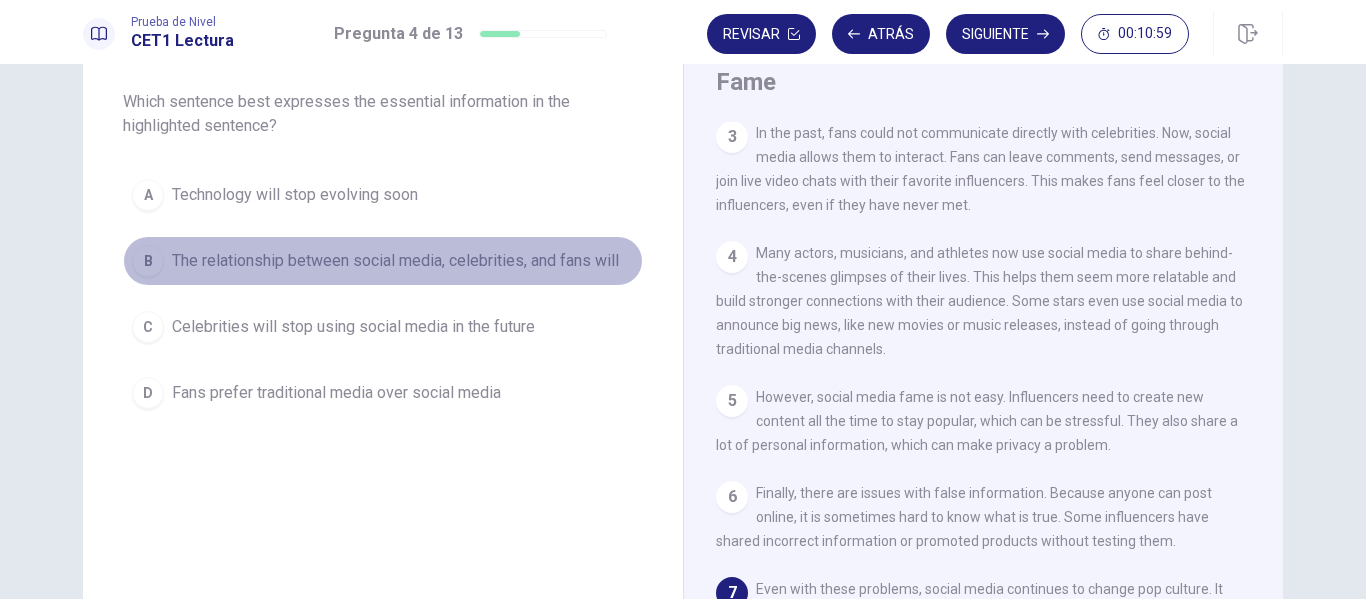 click on "The relationship between social media, celebrities, and fans will" at bounding box center [295, 195] 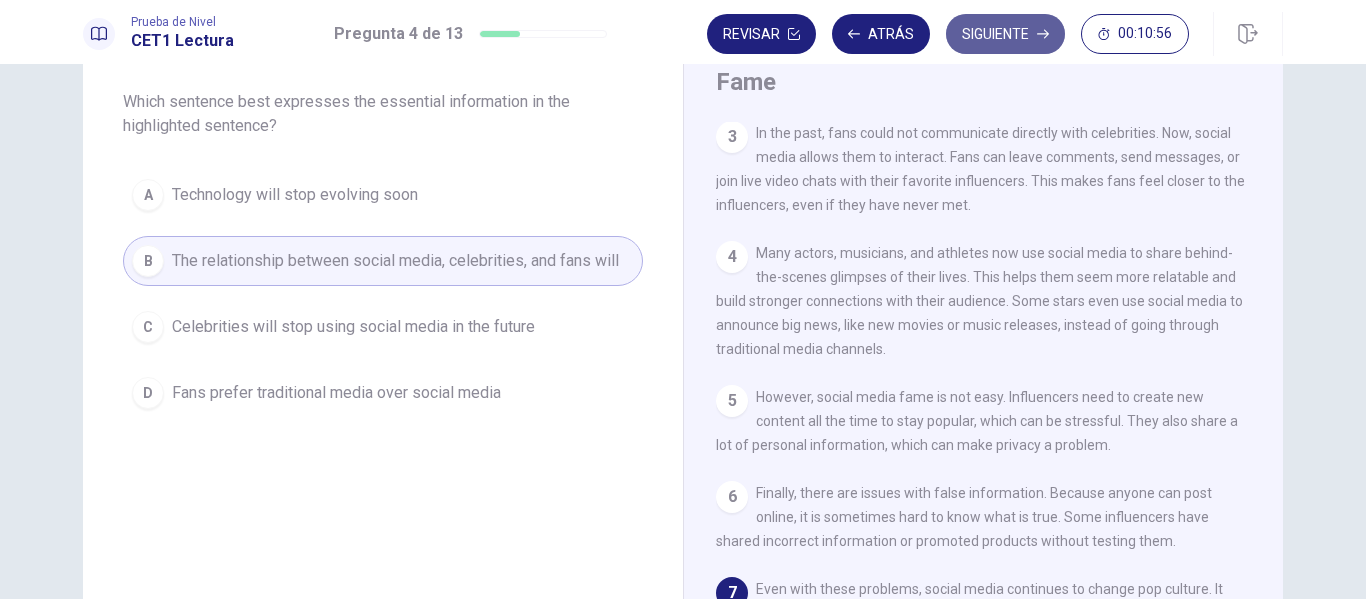 click on "Siguiente" at bounding box center [1005, 34] 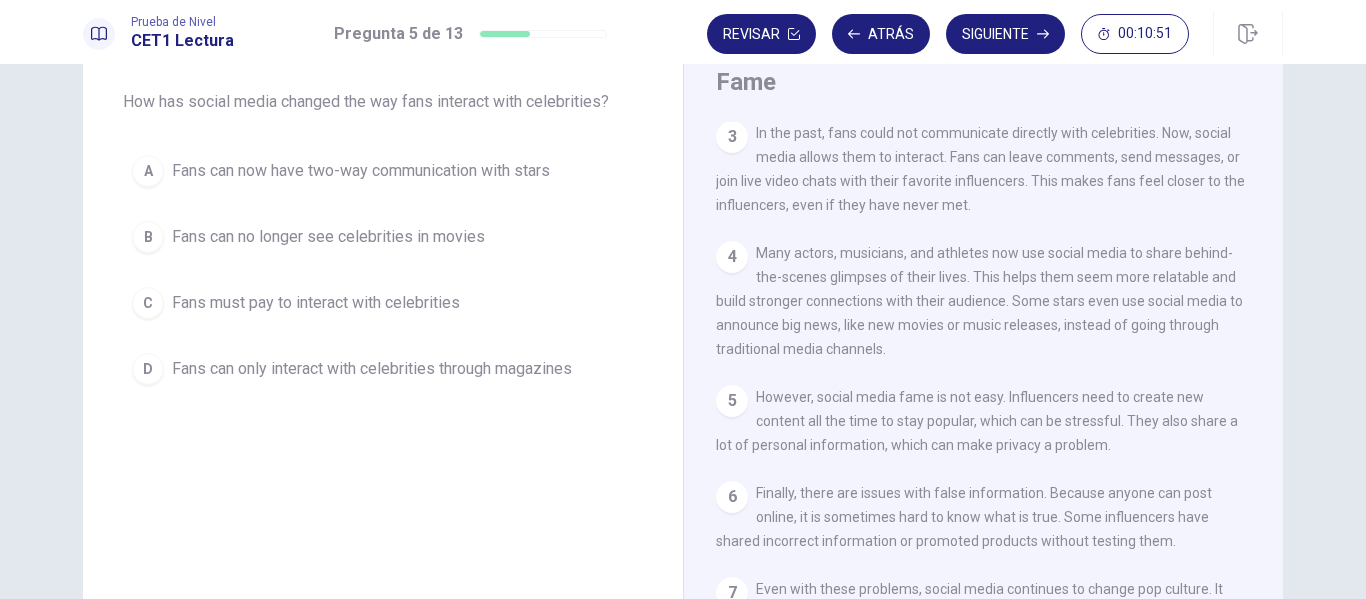 scroll, scrollTop: 293, scrollLeft: 0, axis: vertical 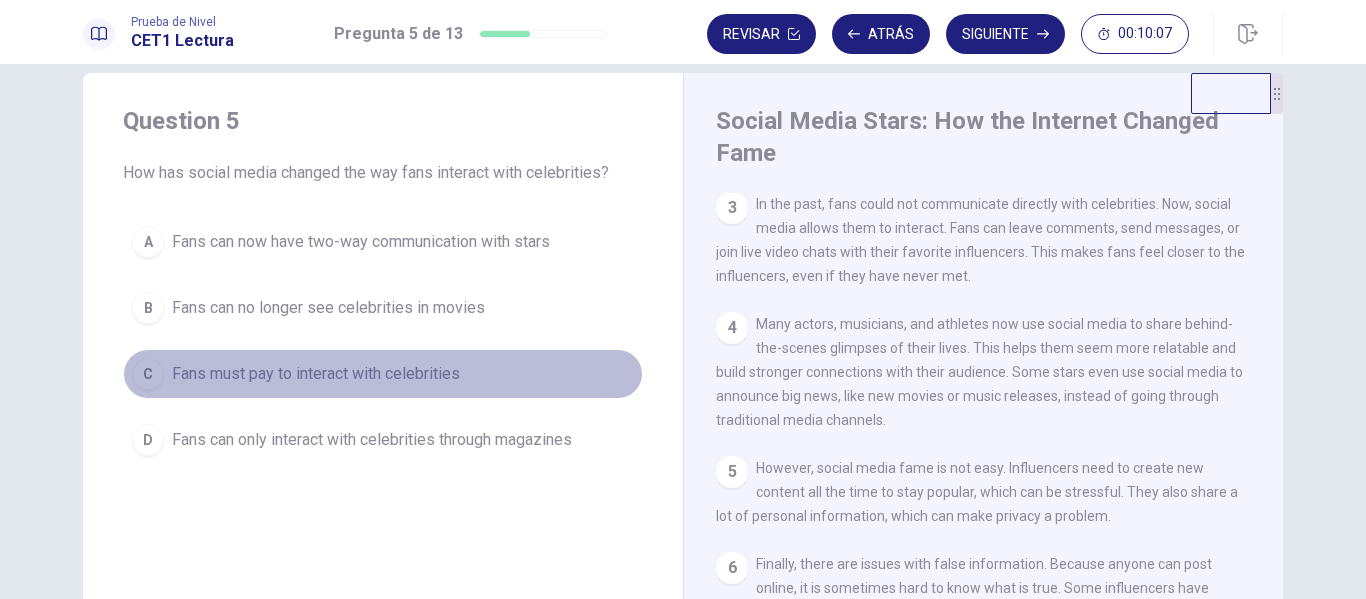 click on "Fans must pay to interact with celebrities" at bounding box center [361, 242] 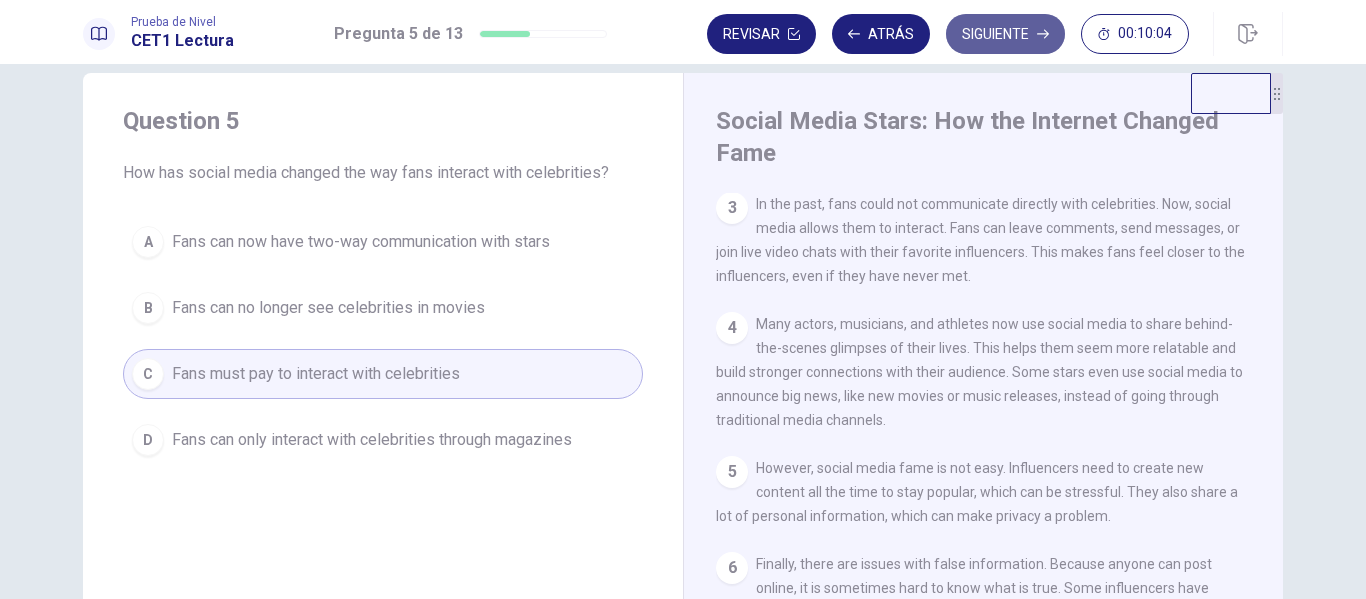 click on "Siguiente" at bounding box center (1005, 34) 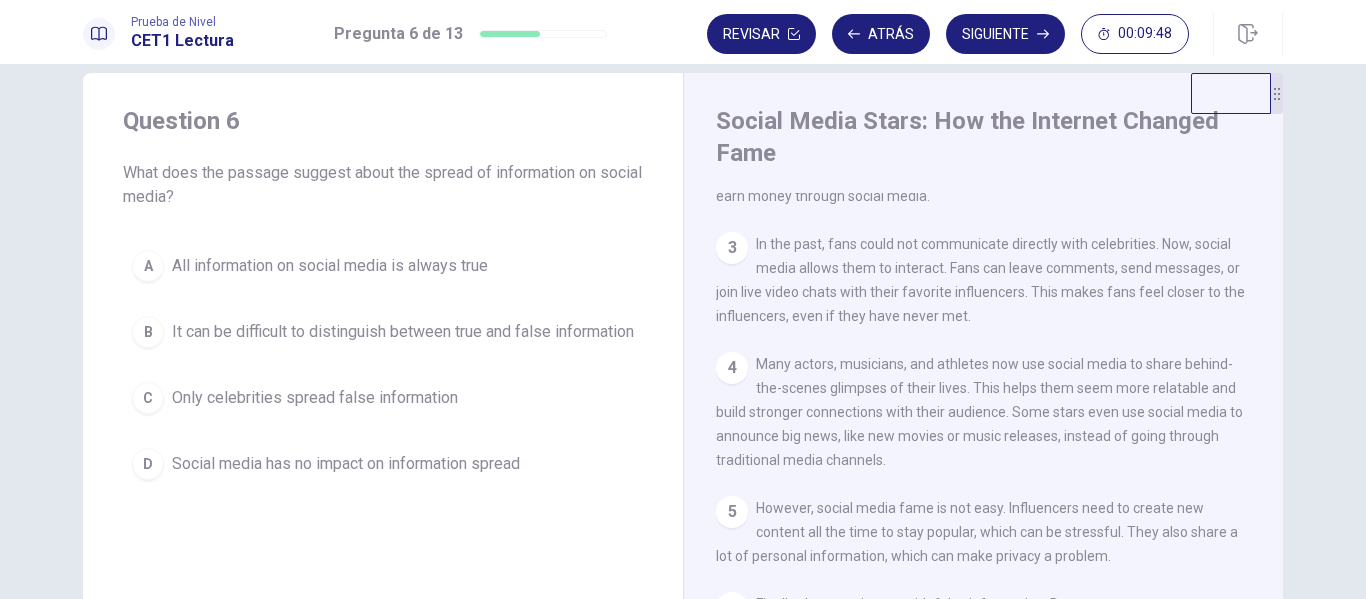 scroll, scrollTop: 293, scrollLeft: 0, axis: vertical 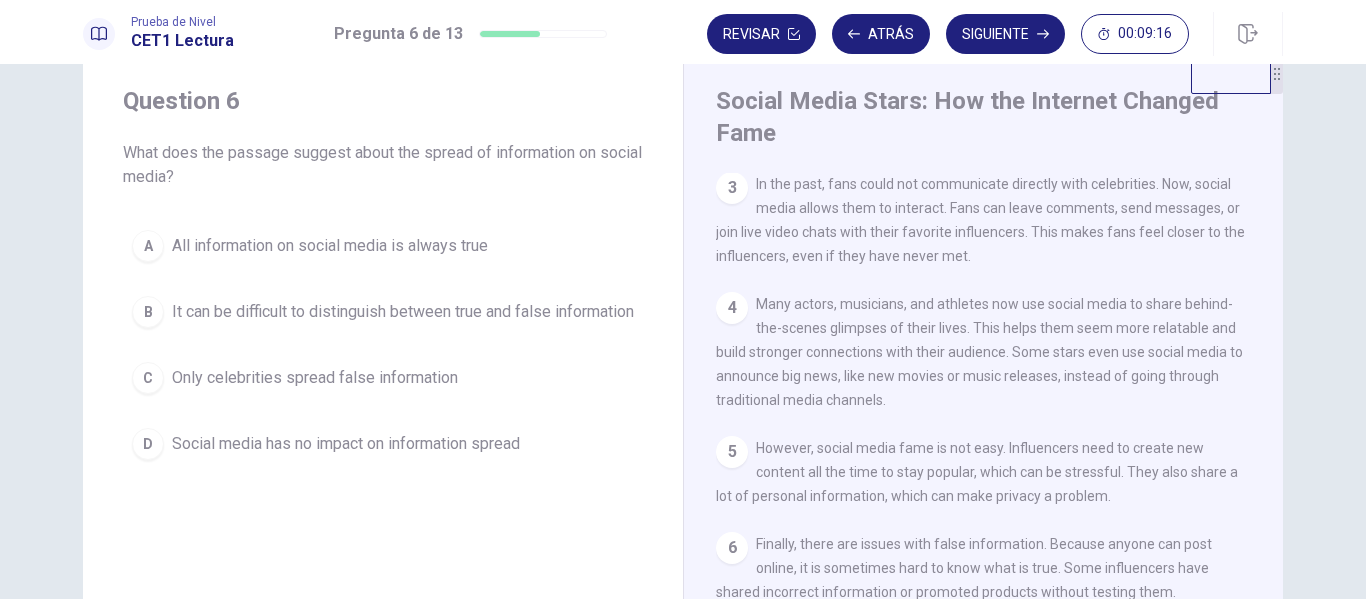 click on "It can be difficult to distinguish between true and false information" at bounding box center [330, 246] 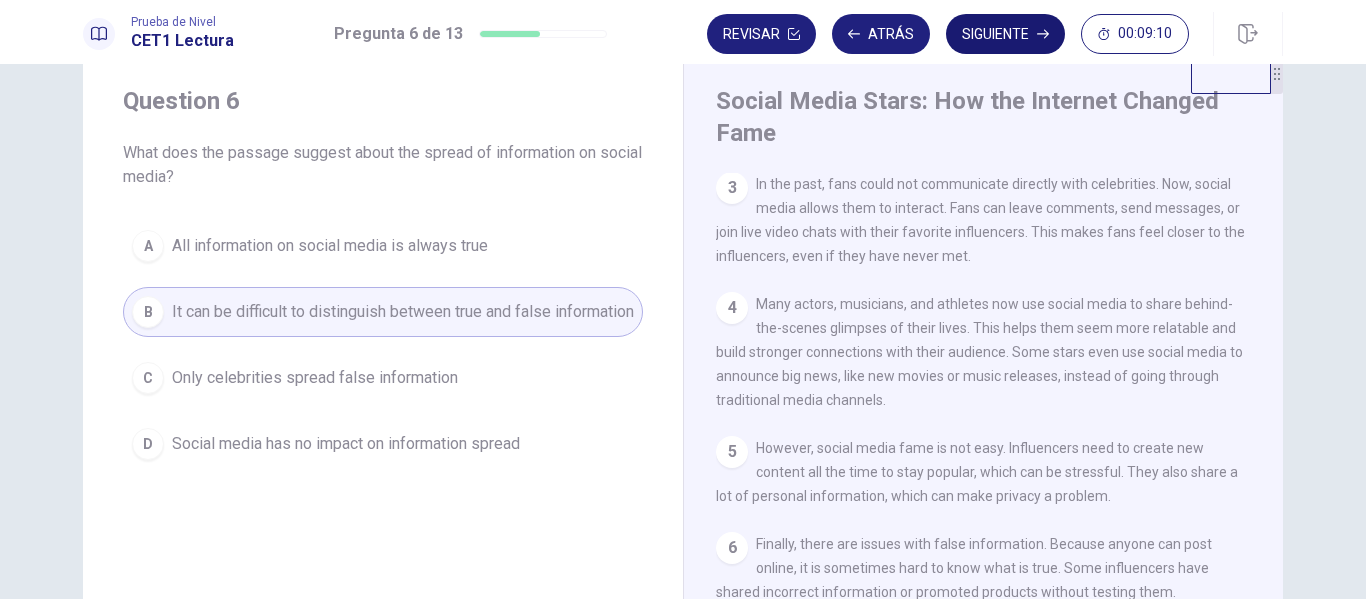 click on "Siguiente" at bounding box center (1005, 34) 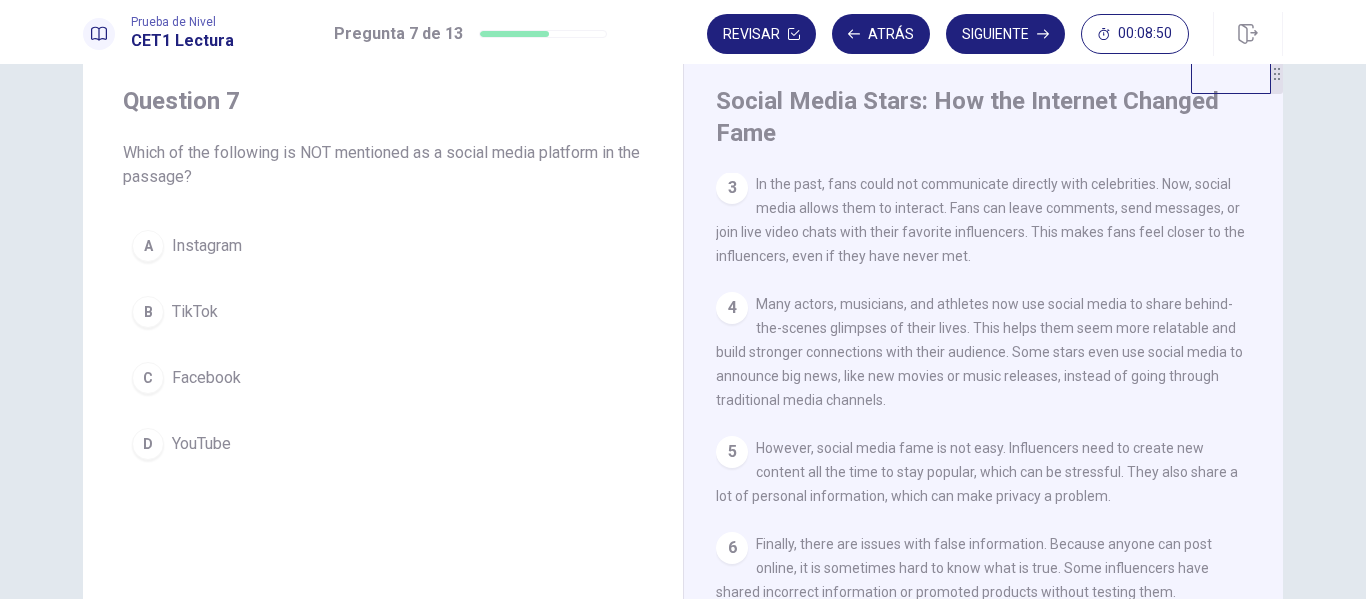 click on "YouTube" at bounding box center (207, 246) 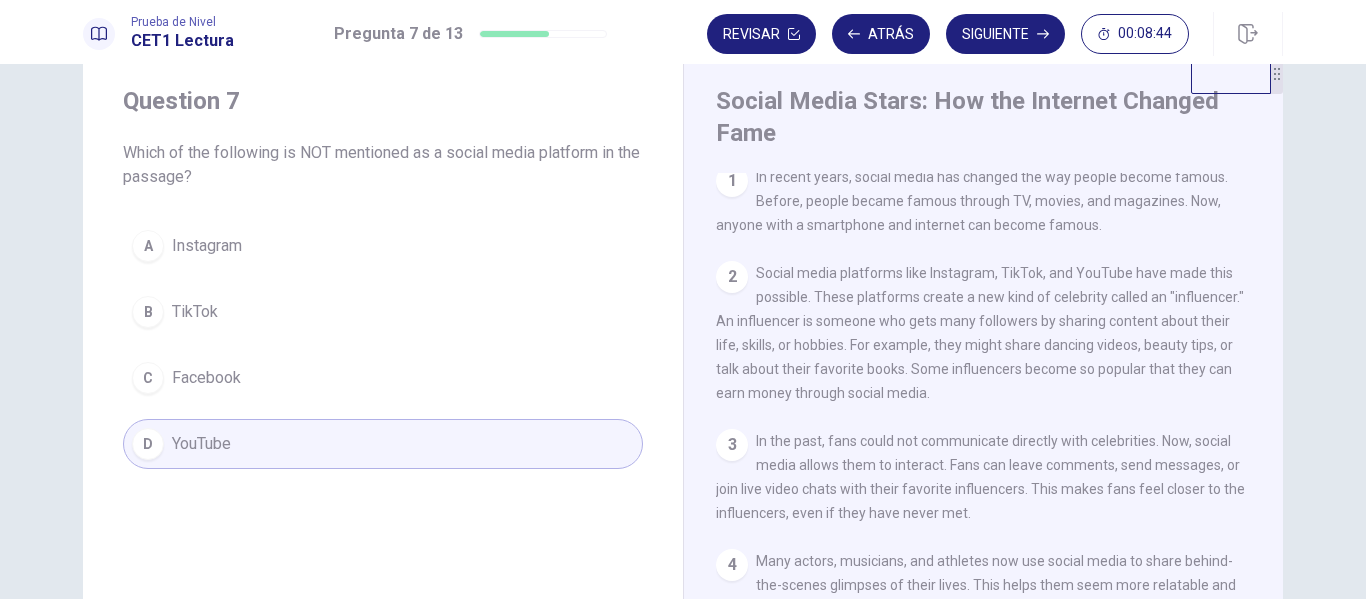 scroll, scrollTop: 5, scrollLeft: 0, axis: vertical 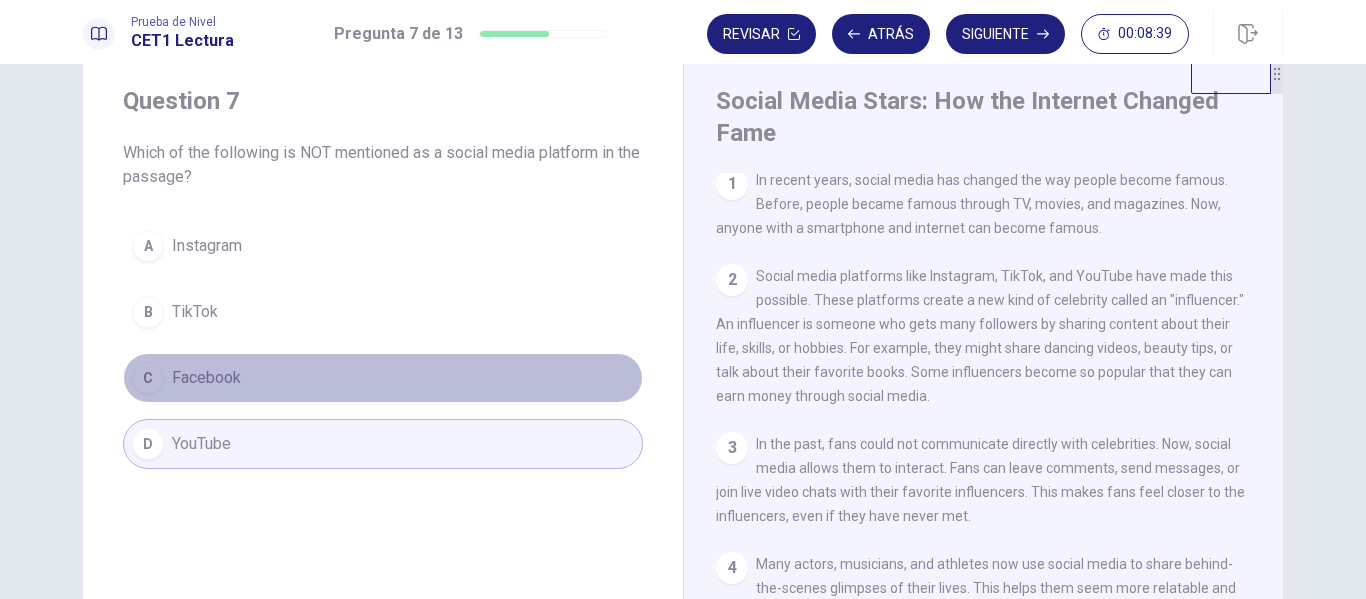 click on "Facebook" at bounding box center (207, 246) 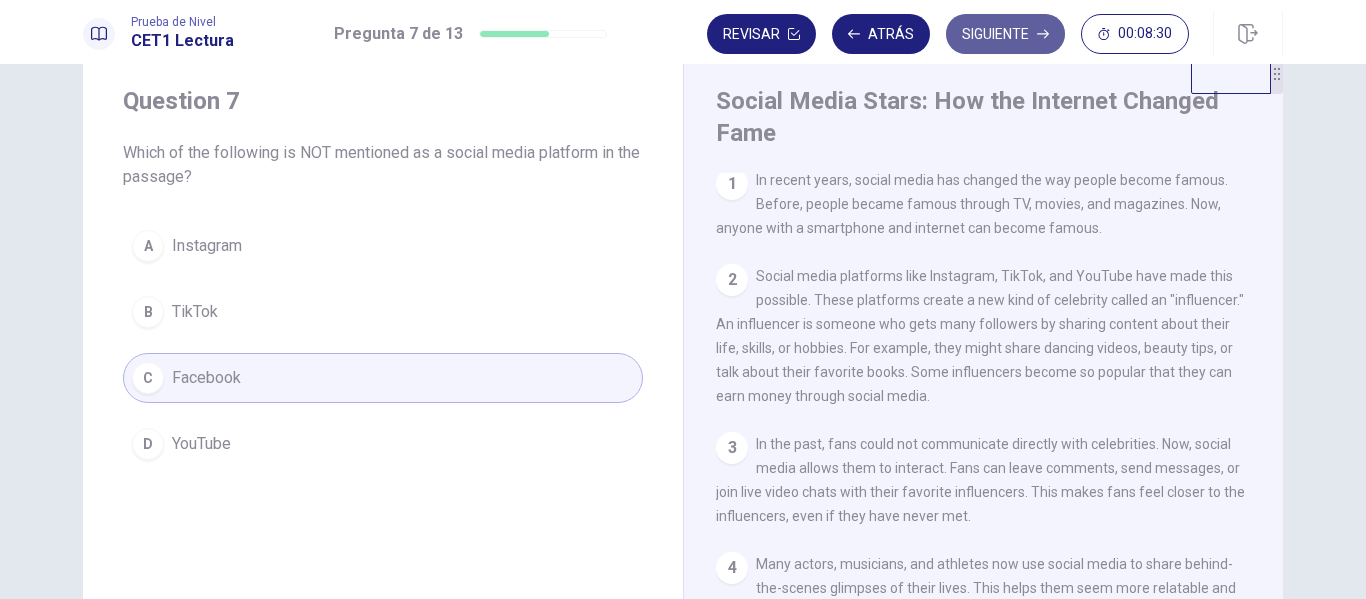 click on "Siguiente" at bounding box center [1005, 34] 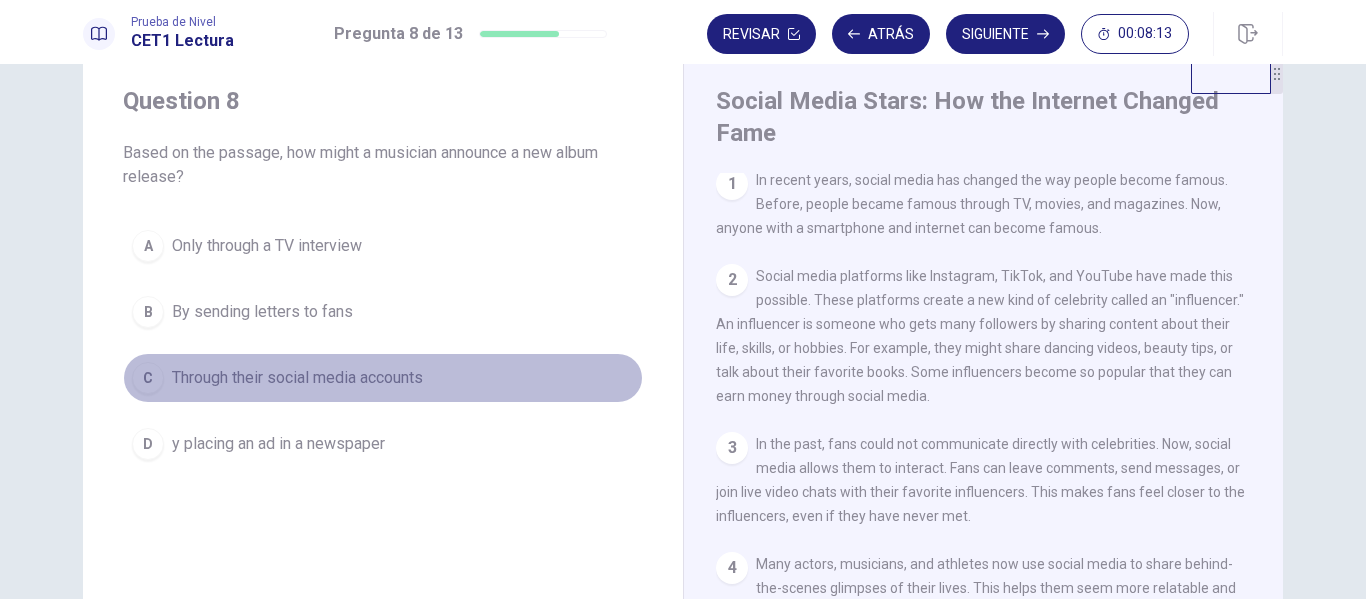 click on "Through their social media accounts" at bounding box center [267, 246] 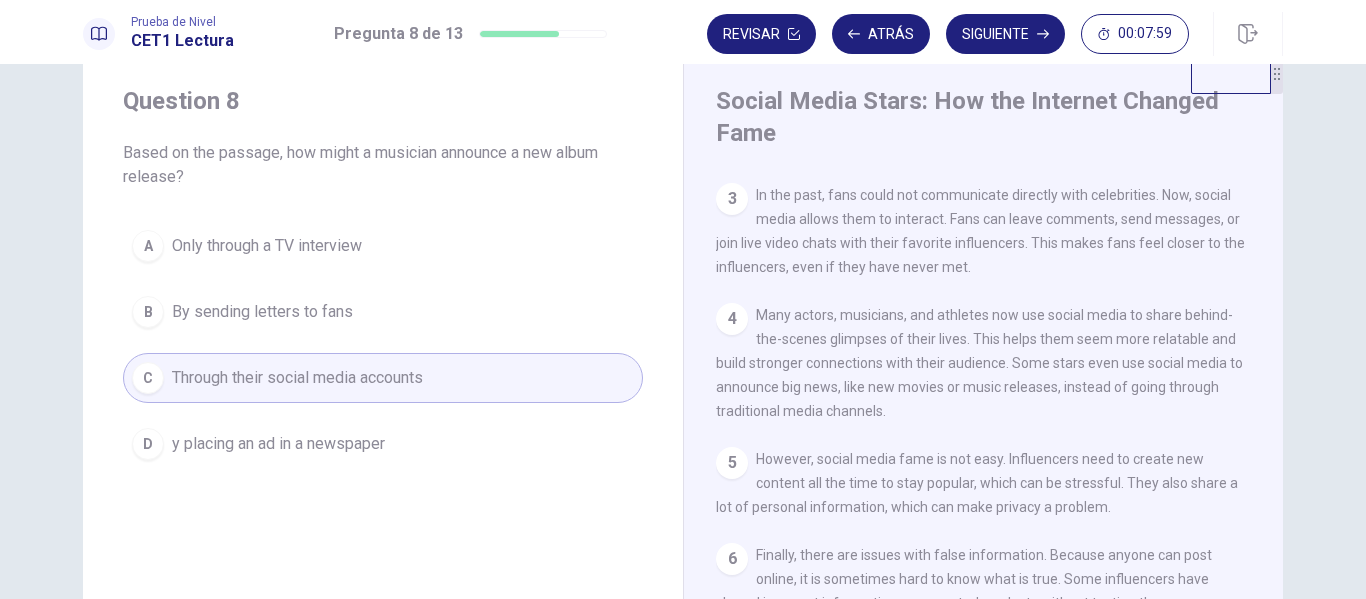 scroll, scrollTop: 265, scrollLeft: 0, axis: vertical 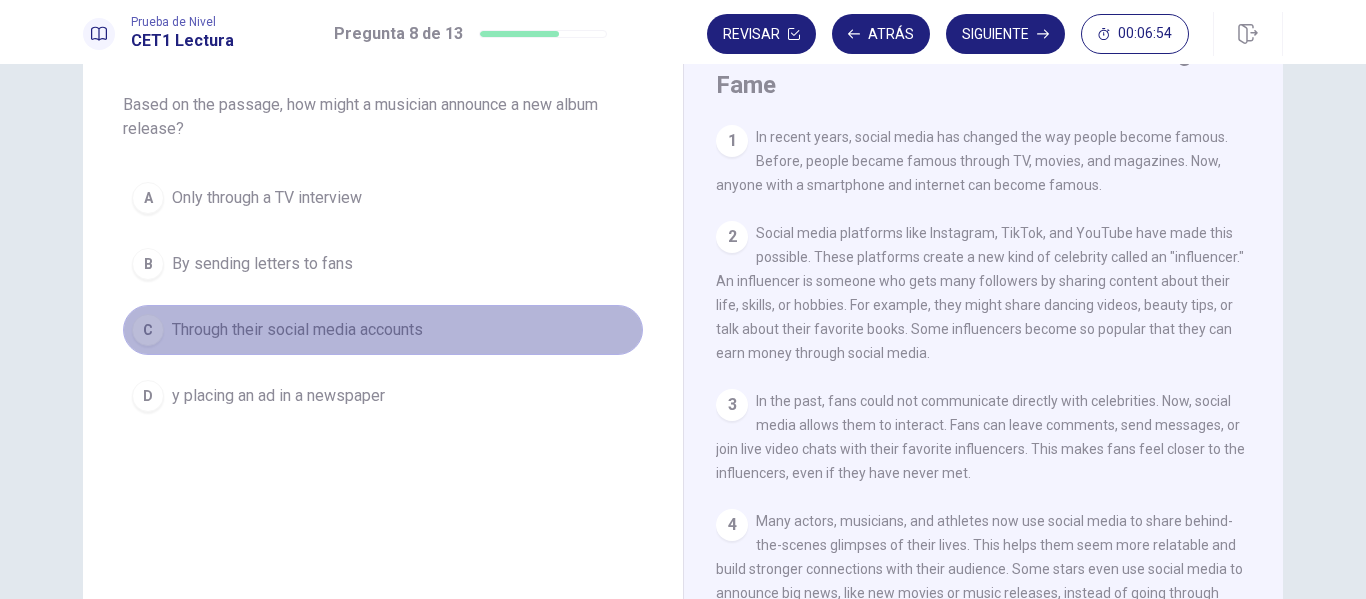 click on "C Through their social media accounts" at bounding box center (383, 330) 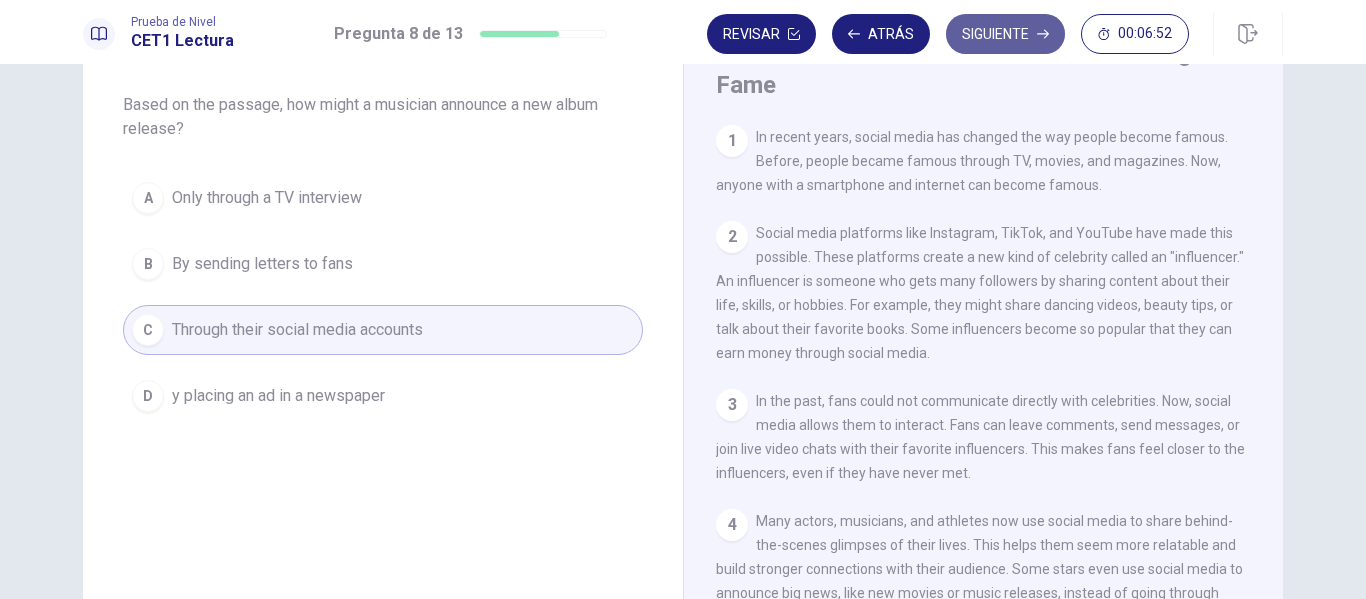 click on "Siguiente" at bounding box center [1005, 34] 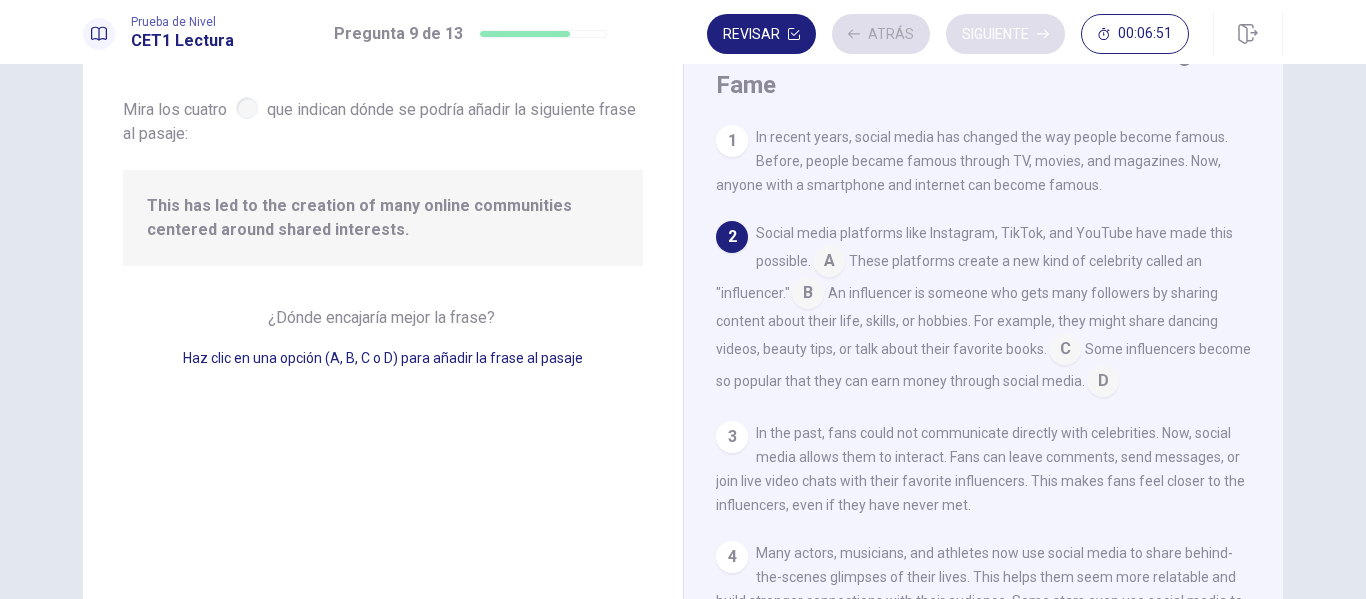 scroll, scrollTop: 99, scrollLeft: 0, axis: vertical 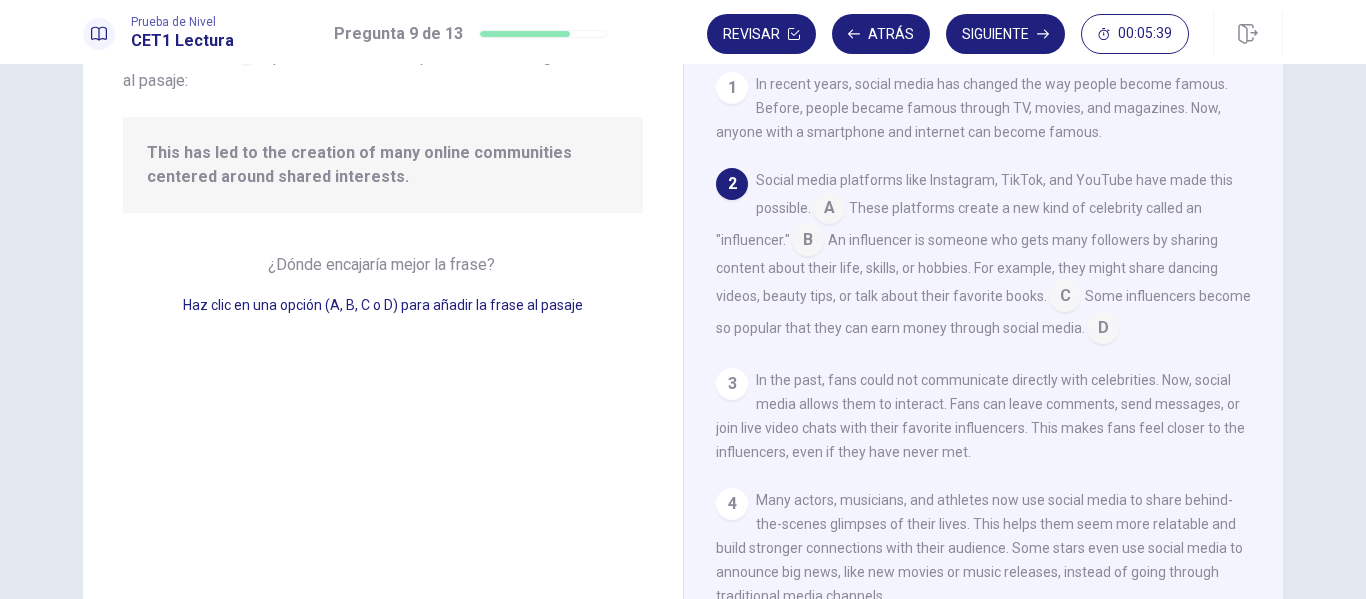 click at bounding box center (829, 210) 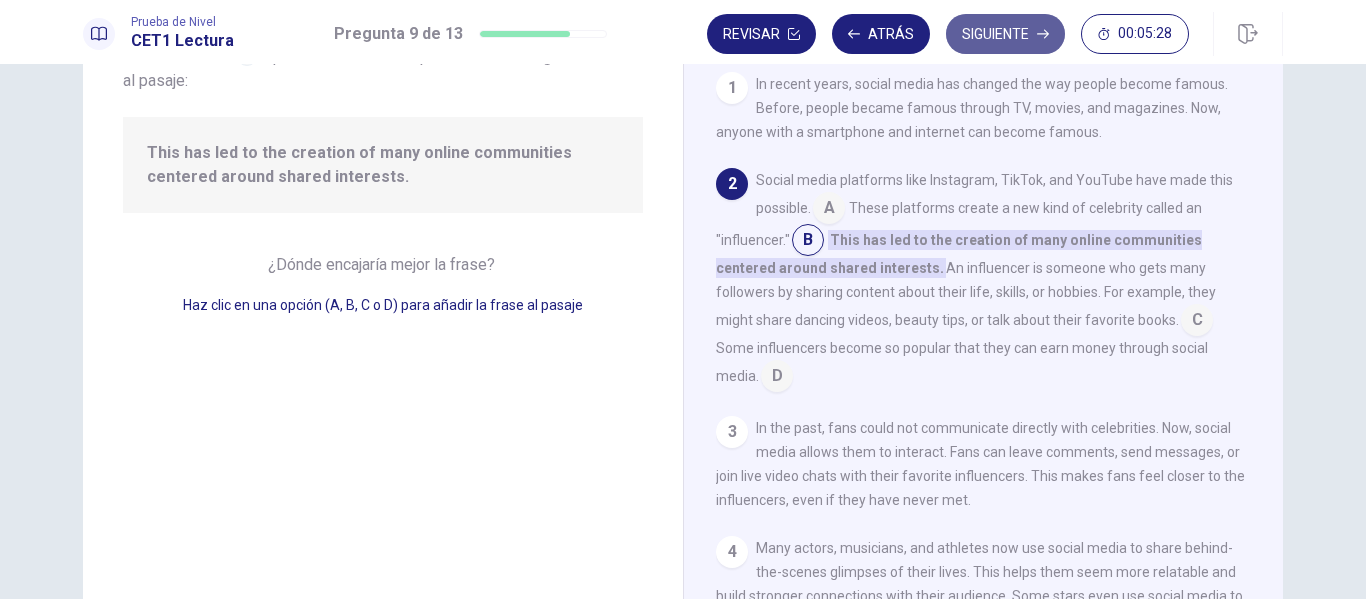 click on "Siguiente" at bounding box center [1005, 34] 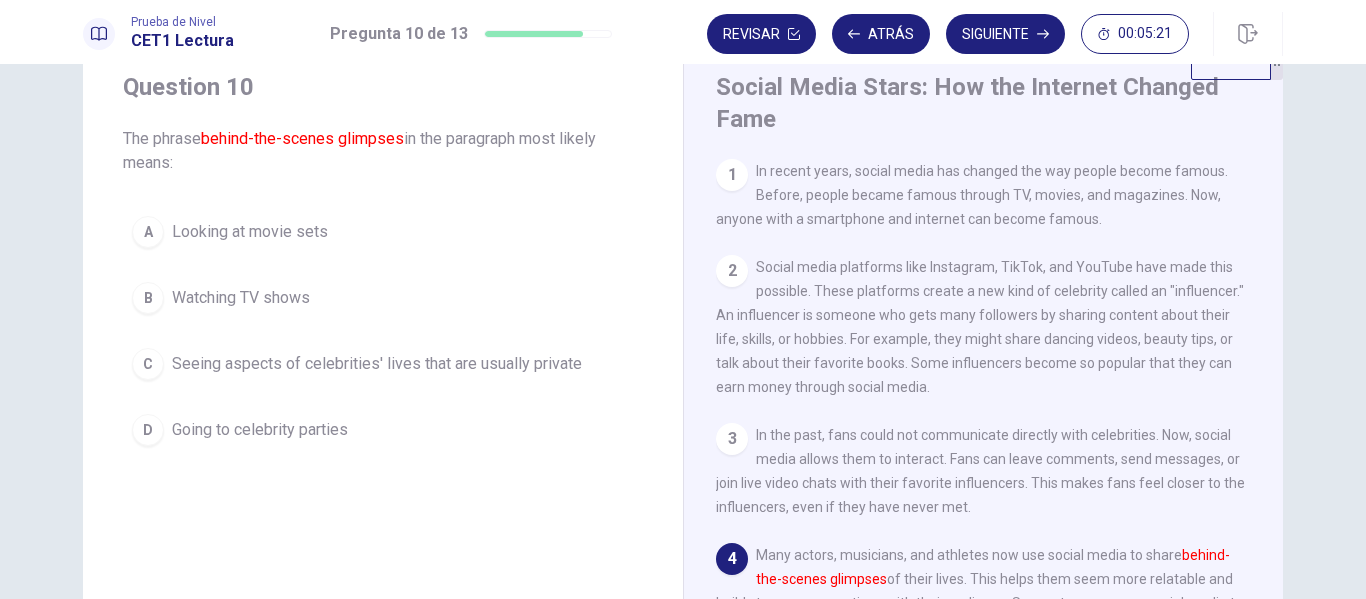 scroll, scrollTop: 75, scrollLeft: 0, axis: vertical 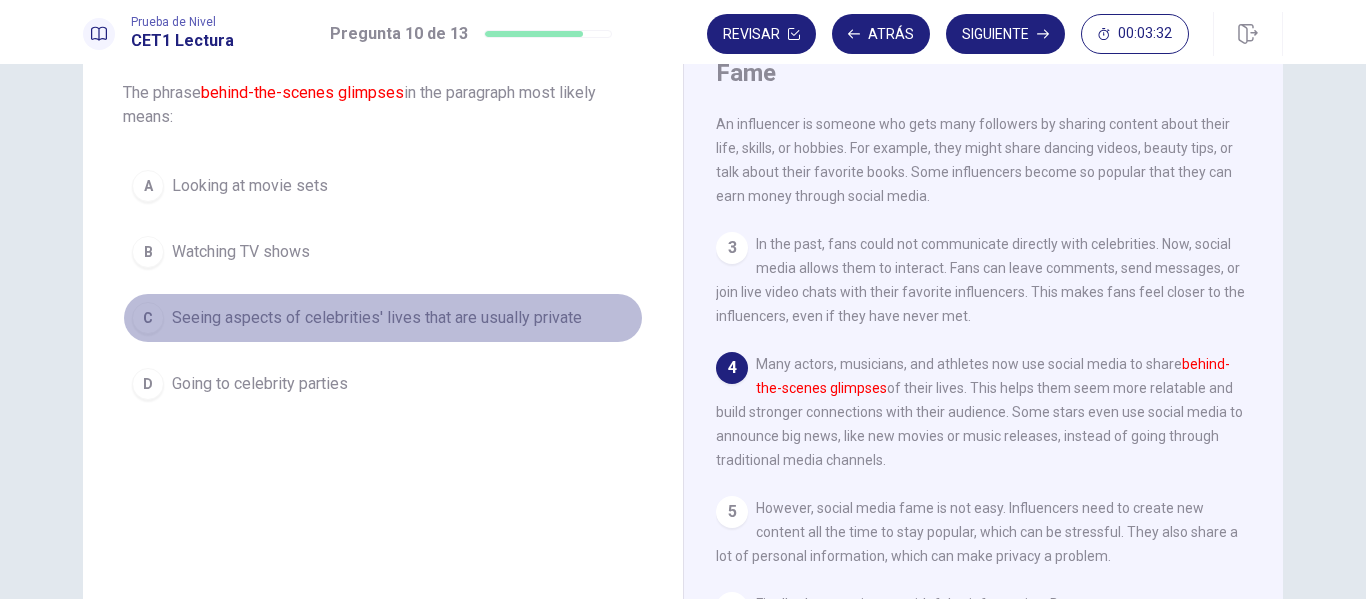 click on "Seeing aspects of celebrities' lives that are usually private" at bounding box center (250, 186) 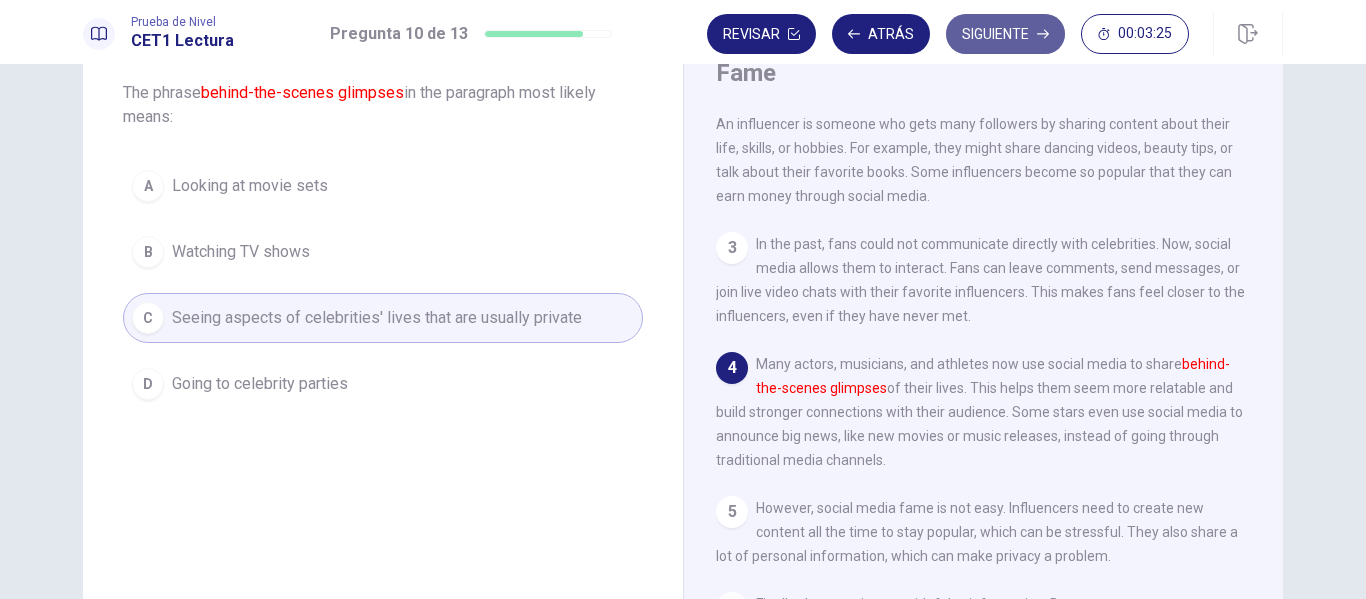 click on "Siguiente" at bounding box center (1005, 34) 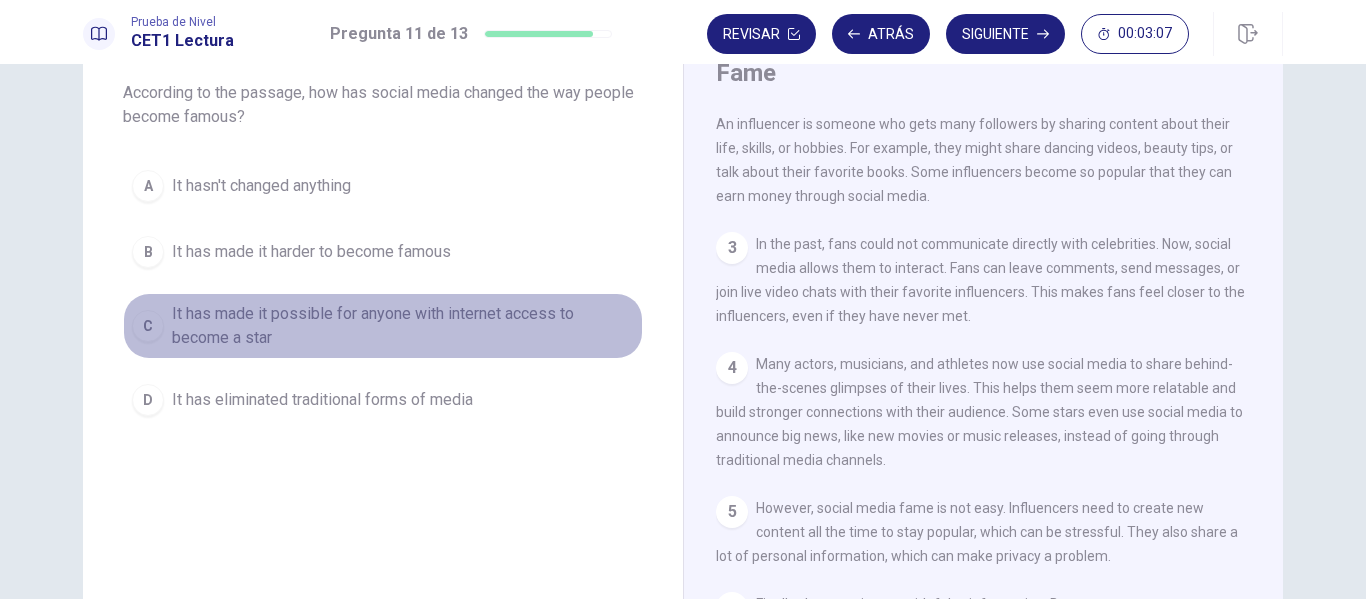 click on "It has made it possible for anyone with internet access to become a star" at bounding box center (261, 186) 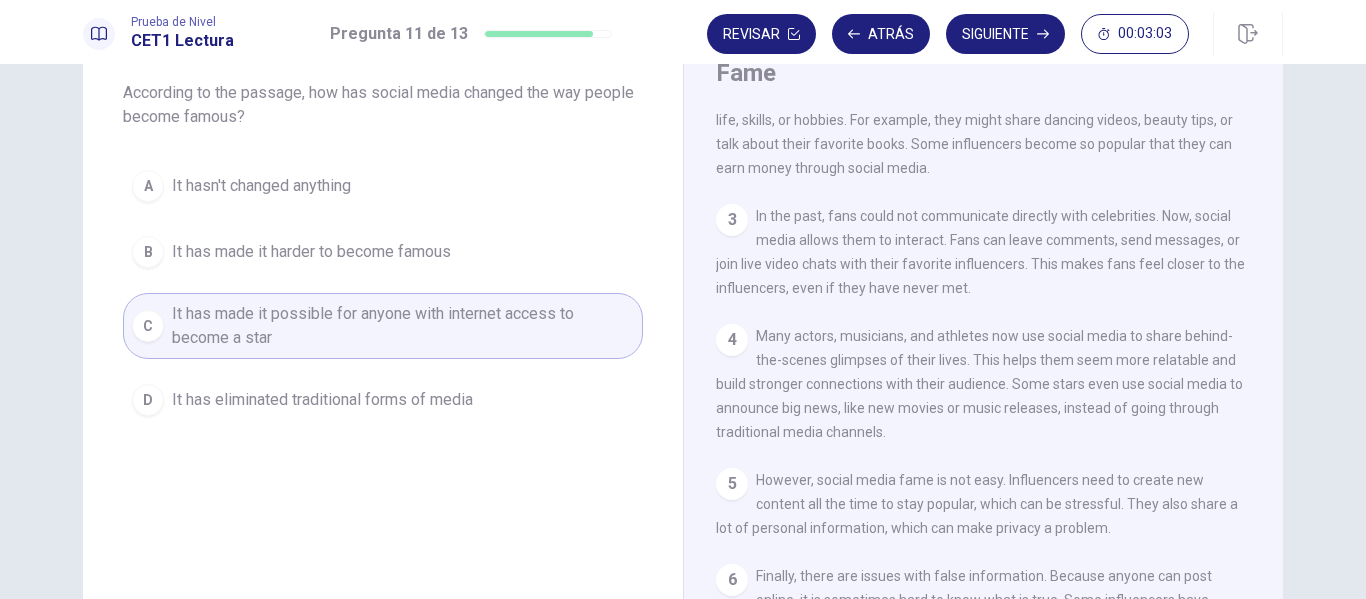 scroll, scrollTop: 213, scrollLeft: 0, axis: vertical 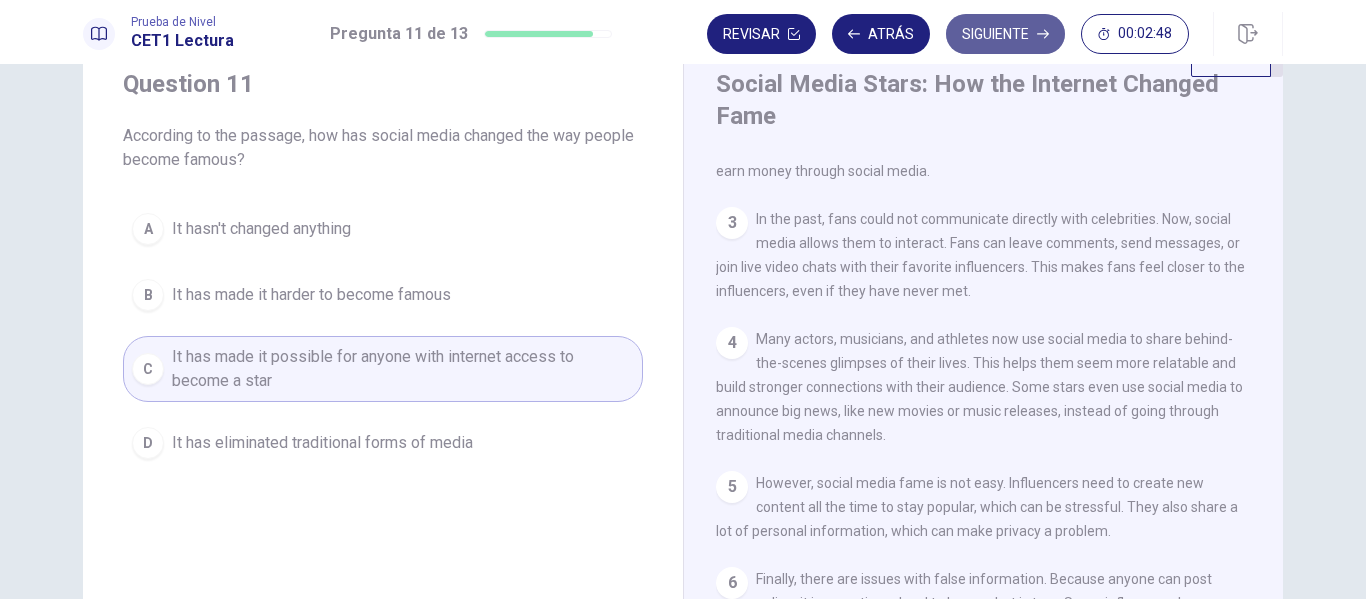 click on "Siguiente" at bounding box center [1005, 34] 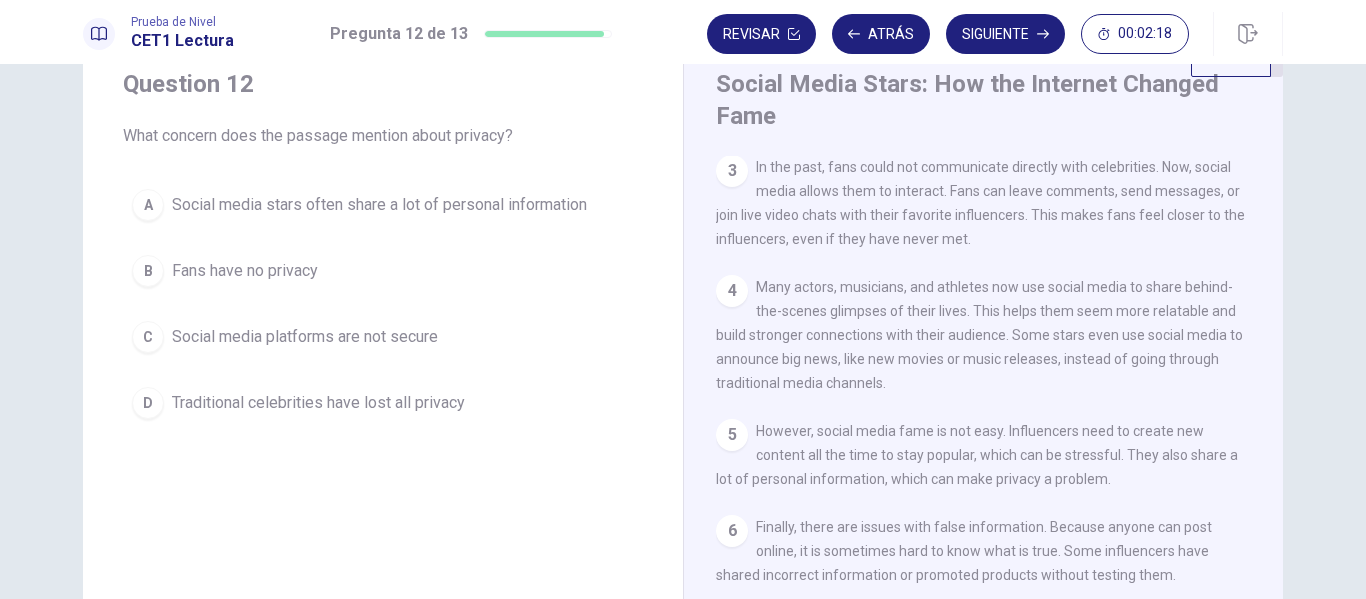 scroll, scrollTop: 293, scrollLeft: 0, axis: vertical 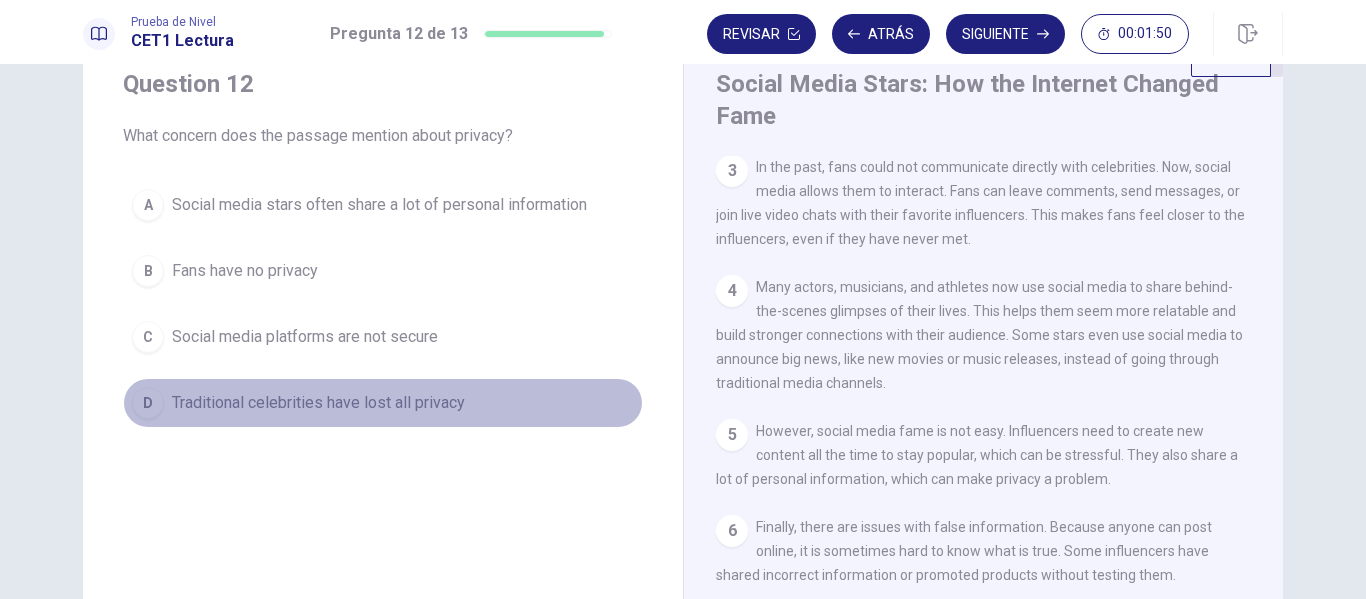 click on "Traditional celebrities have lost all privacy" at bounding box center [379, 205] 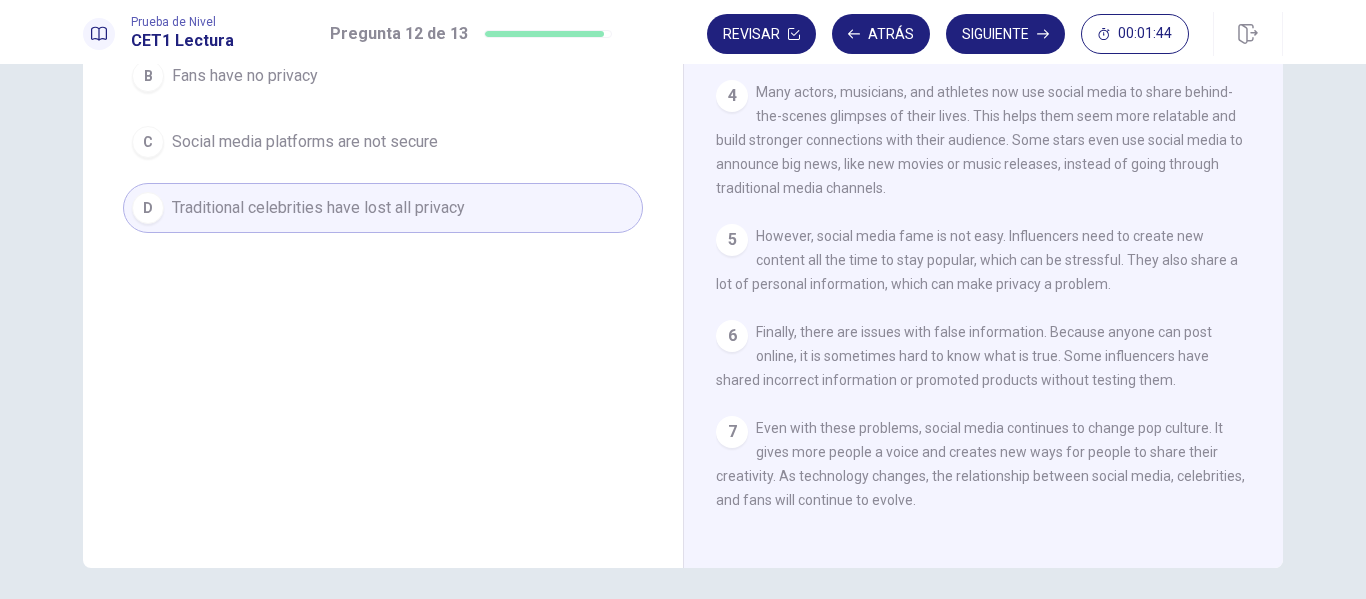 scroll, scrollTop: 268, scrollLeft: 0, axis: vertical 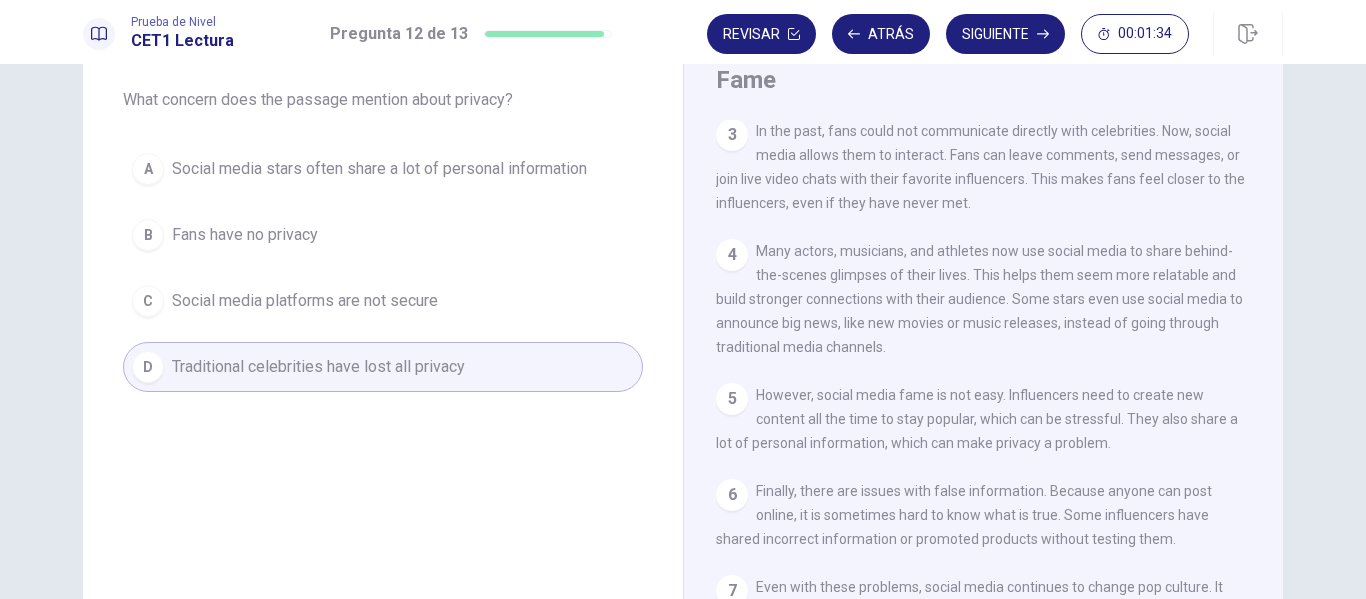 click on "Question 12 What concern does the passage mention about privacy? A Social media stars often share a lot of personal information B Fans have no privacy C Social media platforms are not secure D Traditional celebrities have lost all privacy Social Media Stars: How the Internet Changed Fame 1 In recent years, social media has changed the way people become famous. Before, people became famous through TV, movies, and magazines. Now, anyone with a smartphone and internet can become famous. 2 Social media platforms like Instagram, TikTok, and YouTube have made this possible. These platforms create a new kind of celebrity called an "influencer." An influencer is someone who gets many followers by sharing content about their life, skills, or hobbies. For example, they might share dancing videos, beauty tips, or talk about their favorite books. Some influencers become so popular that they can earn money through social media. 3 4 5 6 7 © Copyright  2025" at bounding box center (683, 331) 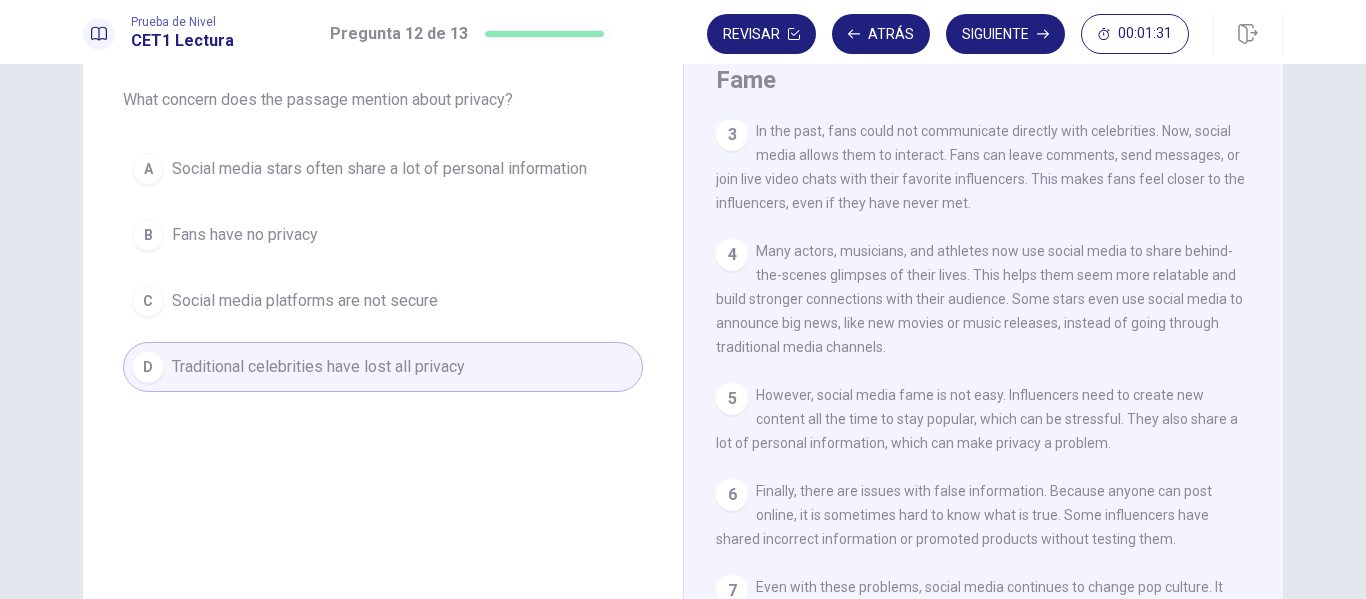 scroll, scrollTop: 92, scrollLeft: 0, axis: vertical 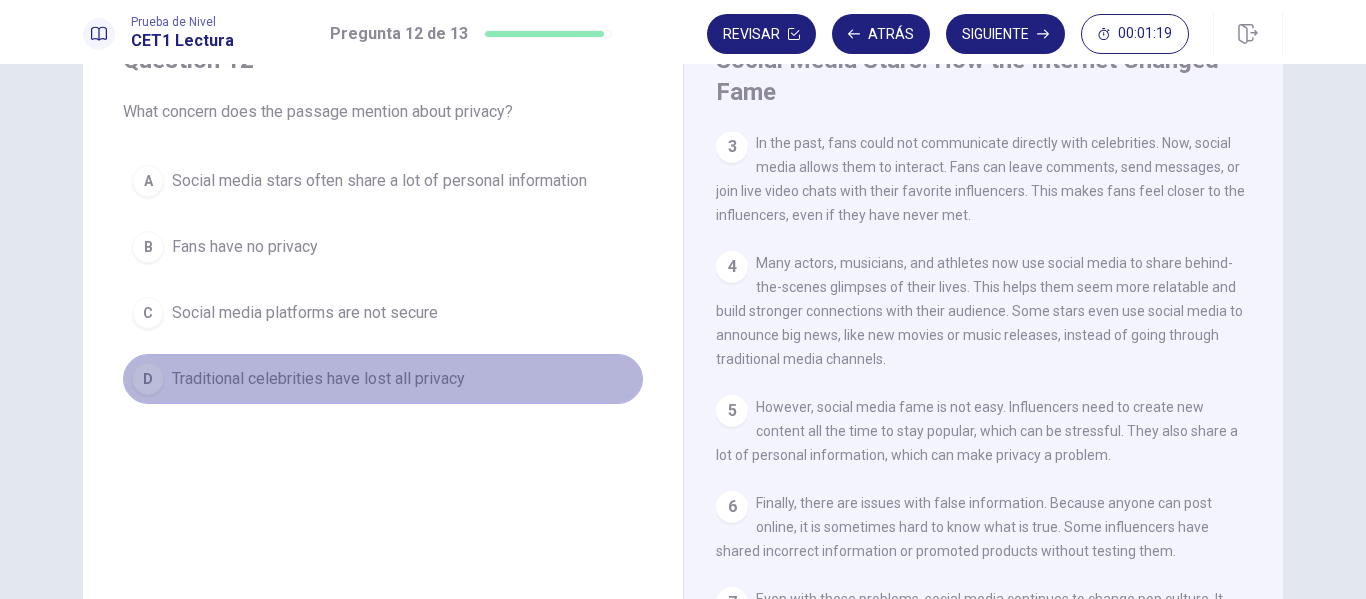 click on "Traditional celebrities have lost all privacy" at bounding box center (318, 379) 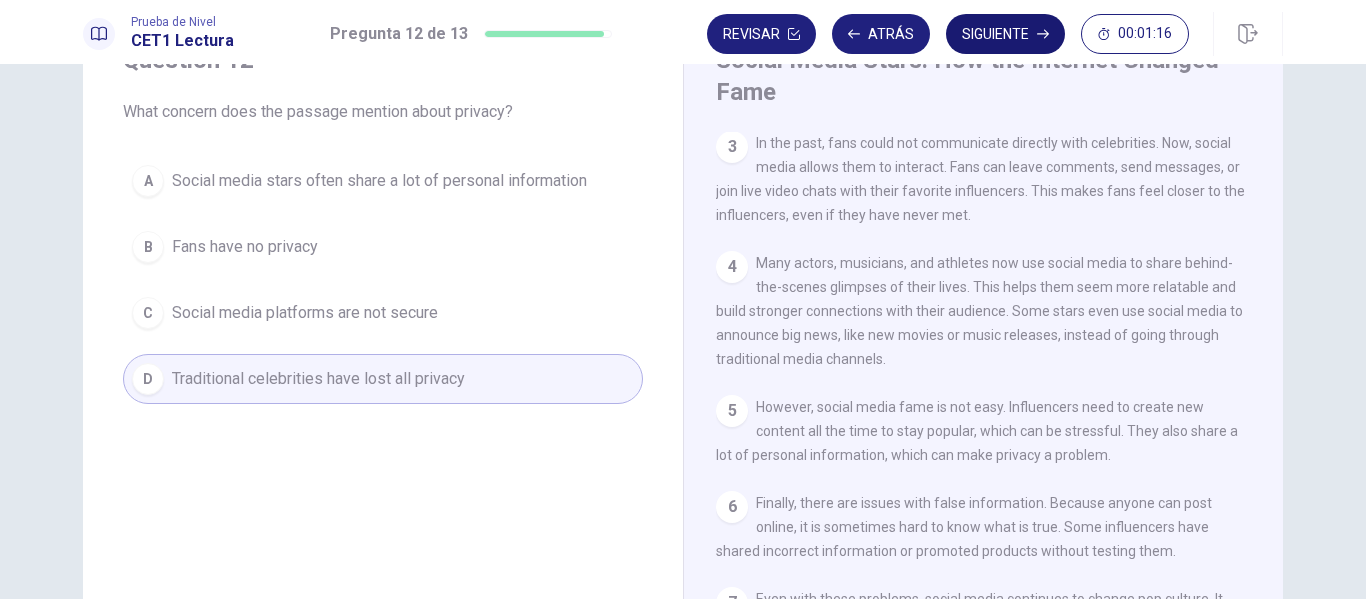 click on "Siguiente" at bounding box center (1005, 34) 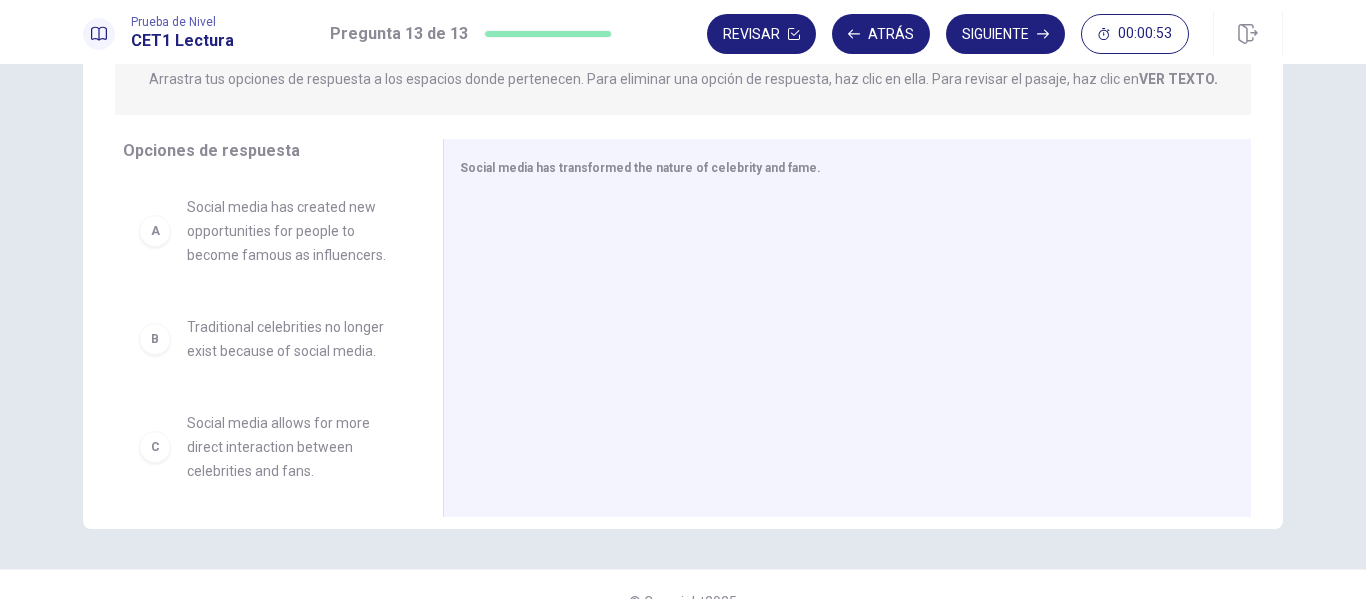 scroll, scrollTop: 271, scrollLeft: 0, axis: vertical 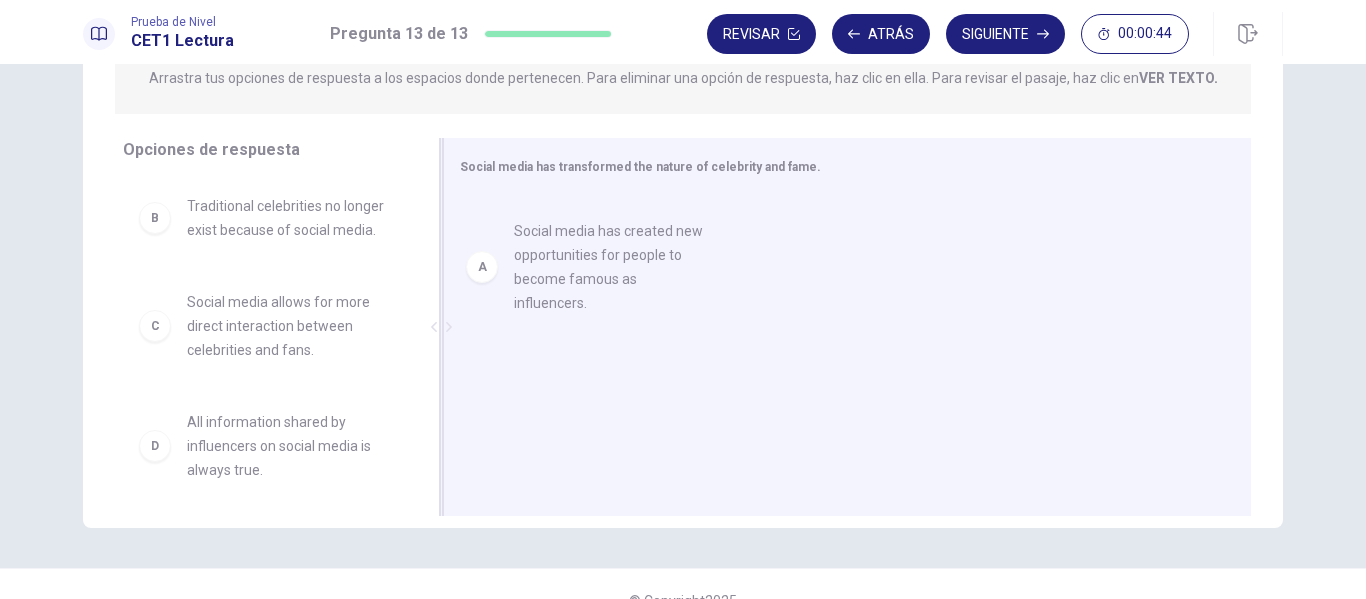 drag, startPoint x: 291, startPoint y: 233, endPoint x: 637, endPoint y: 265, distance: 347.47662 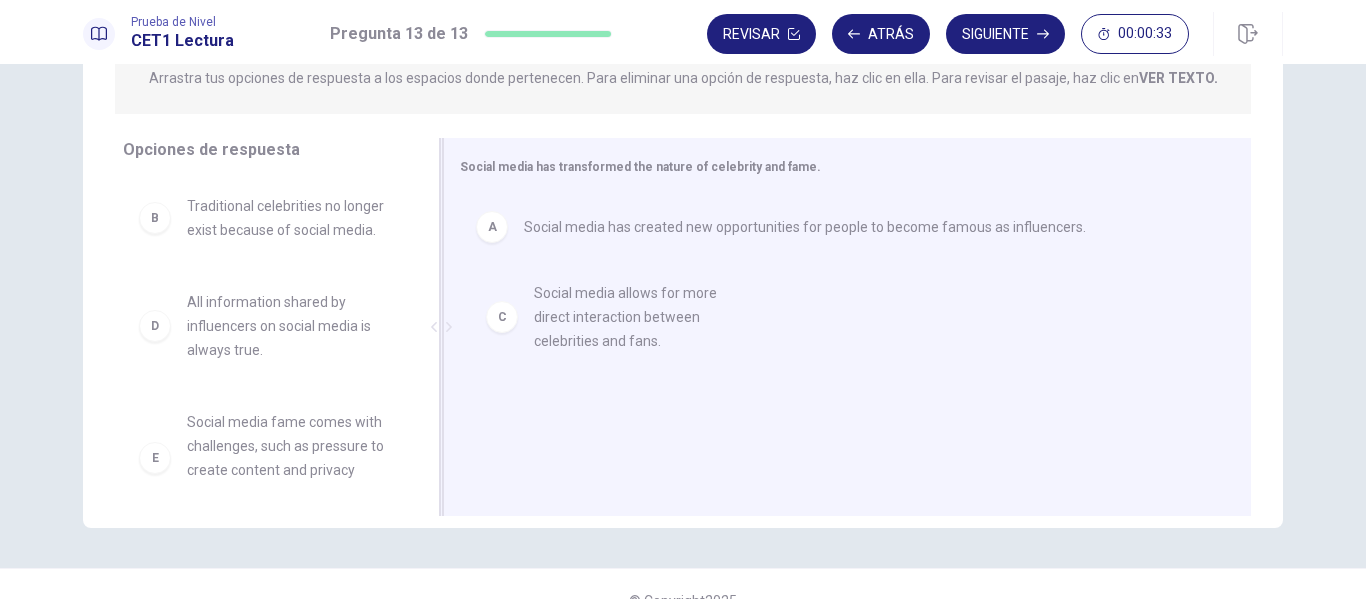 drag, startPoint x: 270, startPoint y: 324, endPoint x: 626, endPoint y: 322, distance: 356.0056 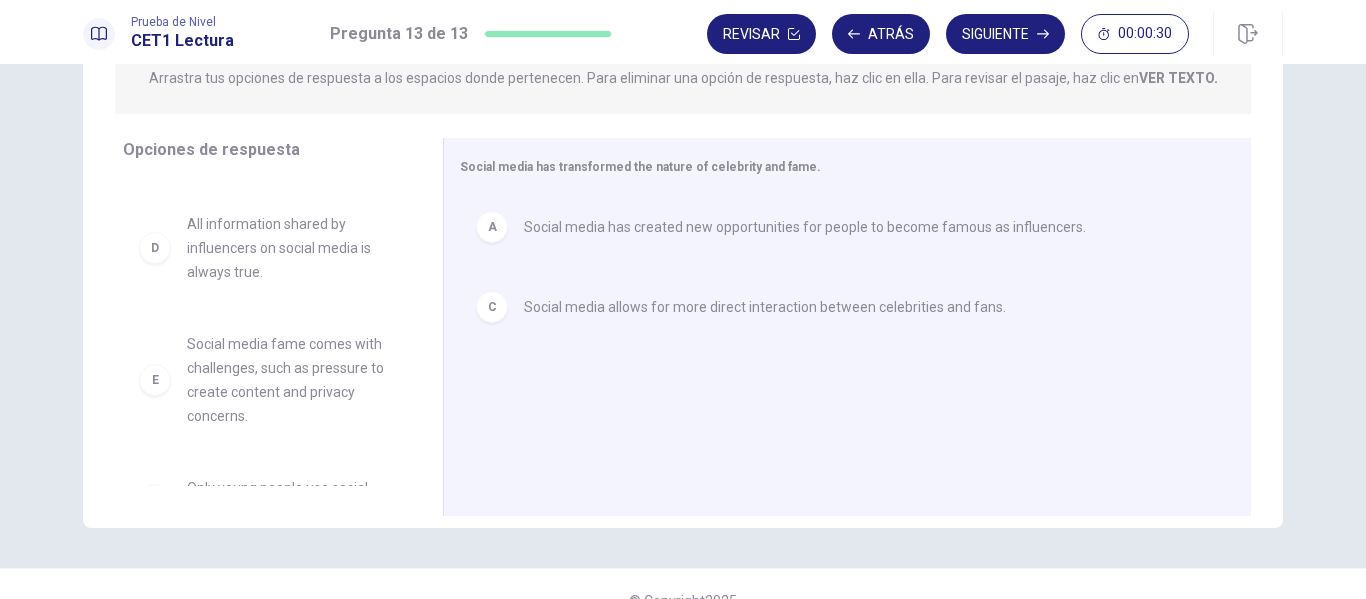 scroll, scrollTop: 79, scrollLeft: 0, axis: vertical 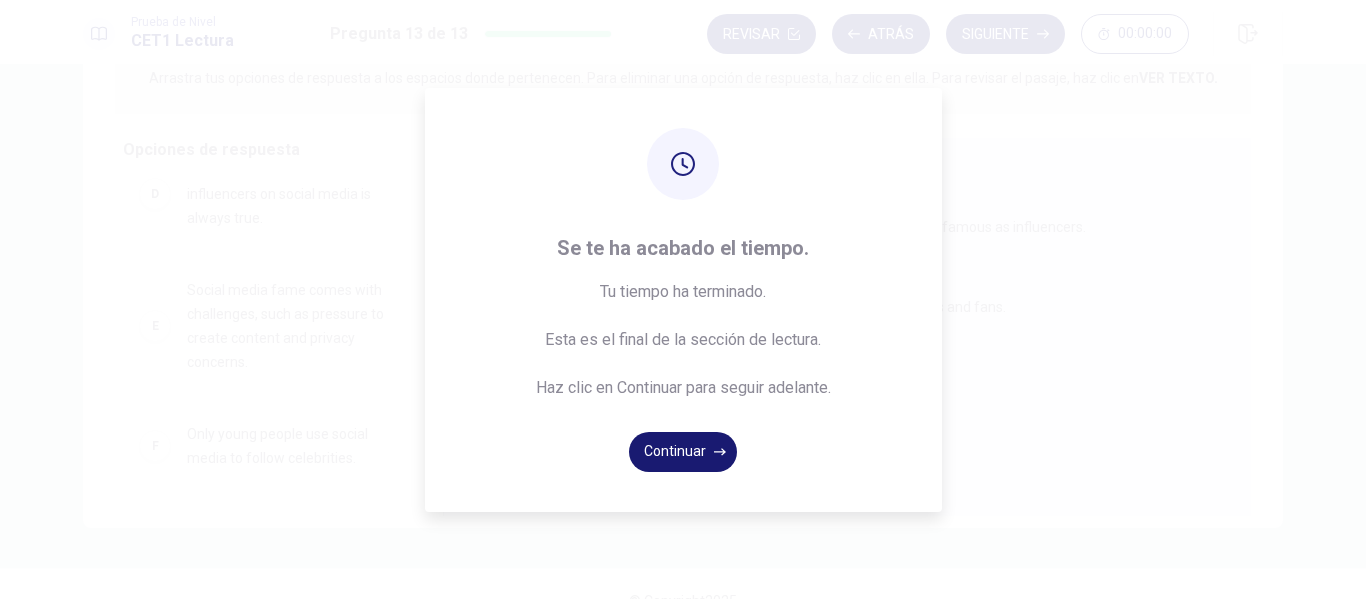 click on "Continuar" at bounding box center [683, 452] 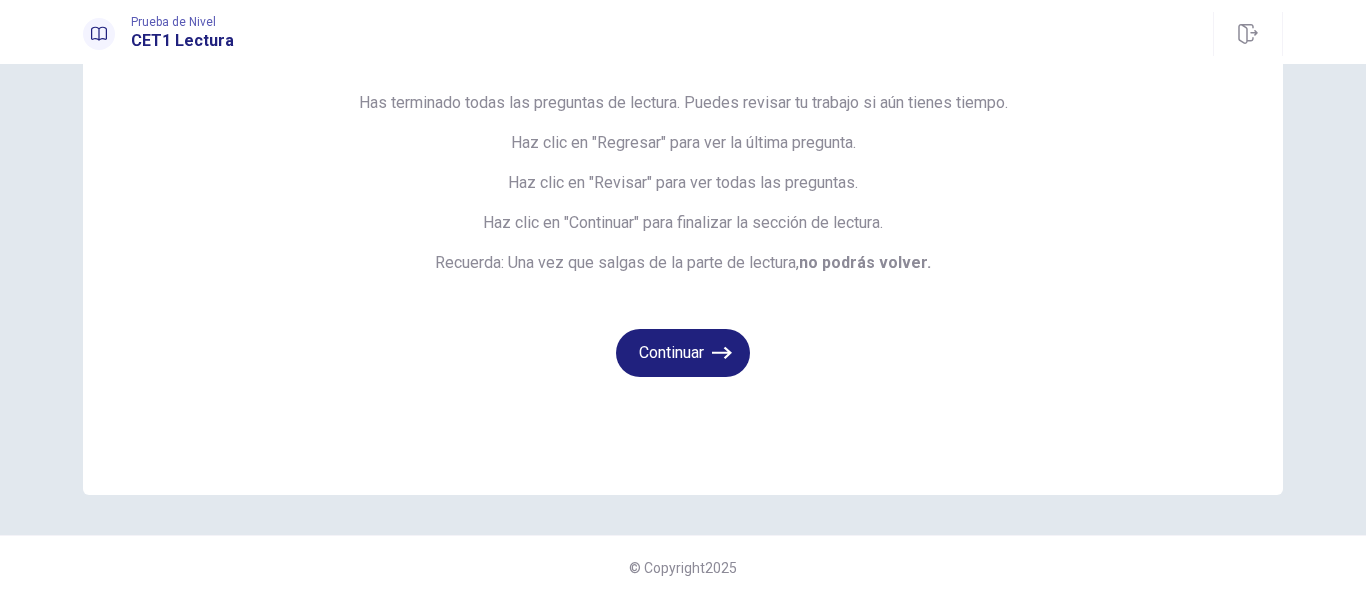 scroll, scrollTop: 129, scrollLeft: 0, axis: vertical 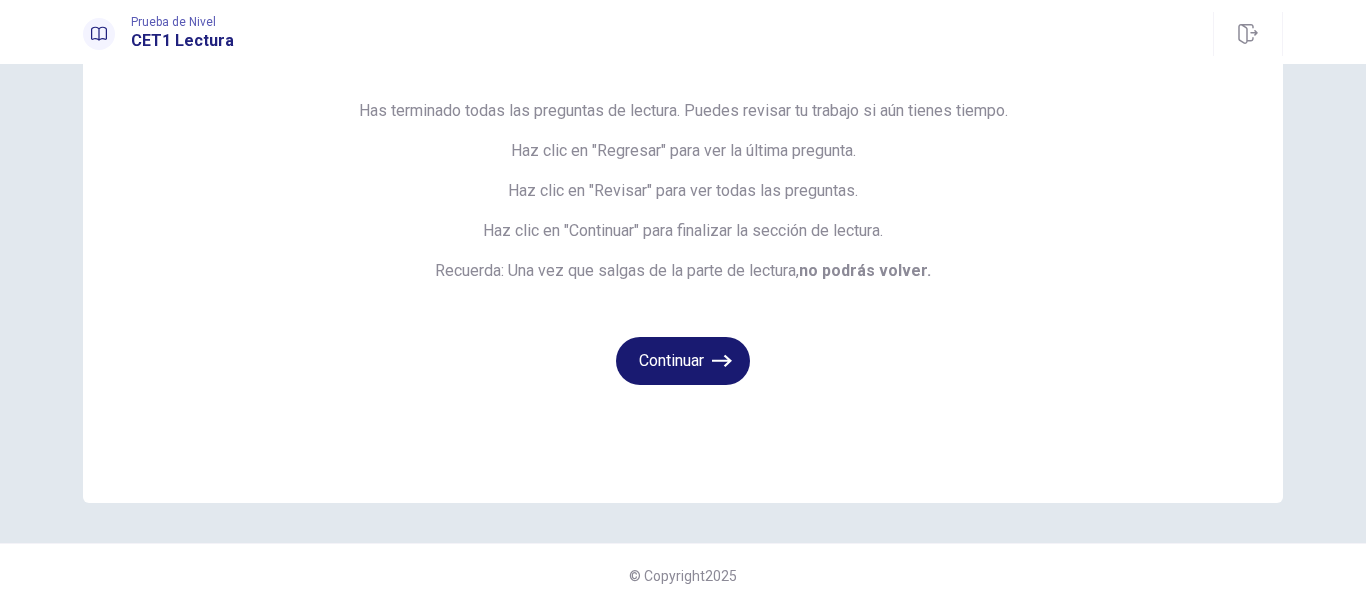 click on "Continuar" at bounding box center (683, 361) 